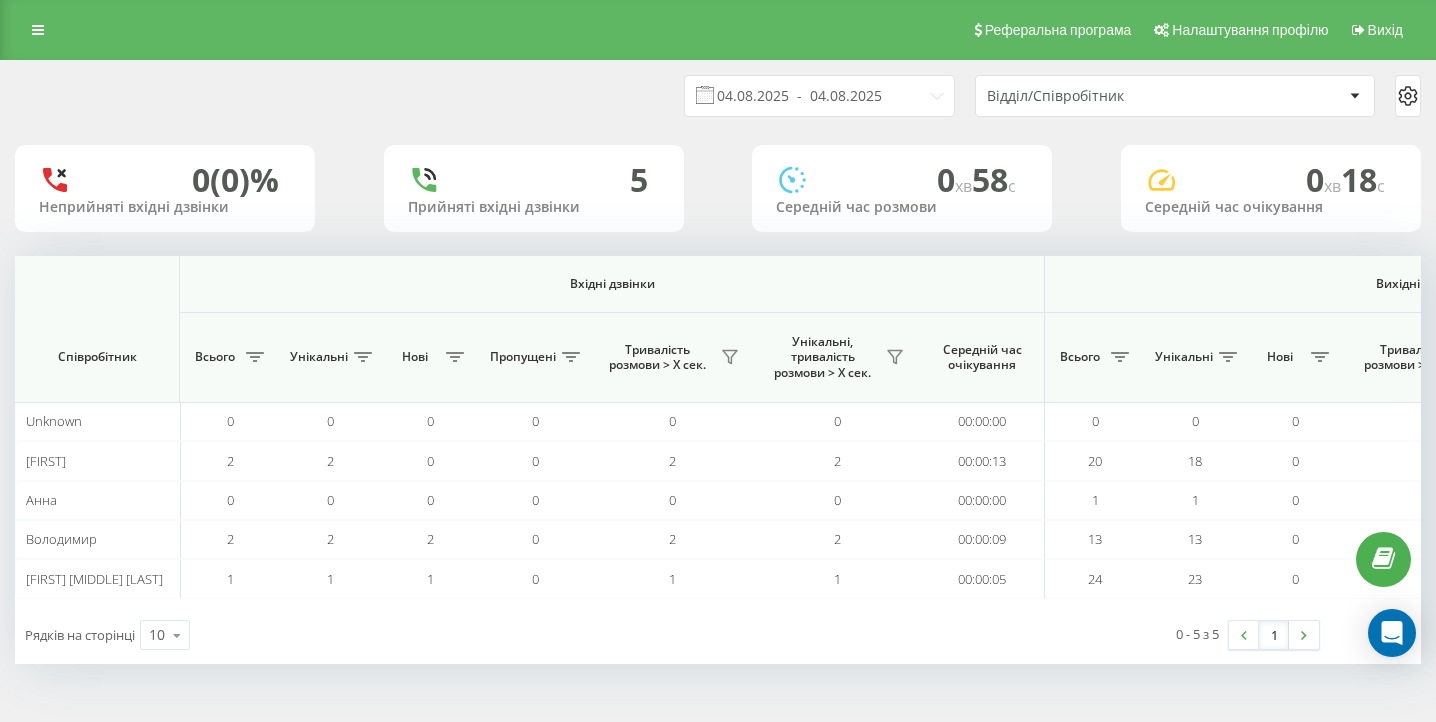 scroll, scrollTop: 0, scrollLeft: 0, axis: both 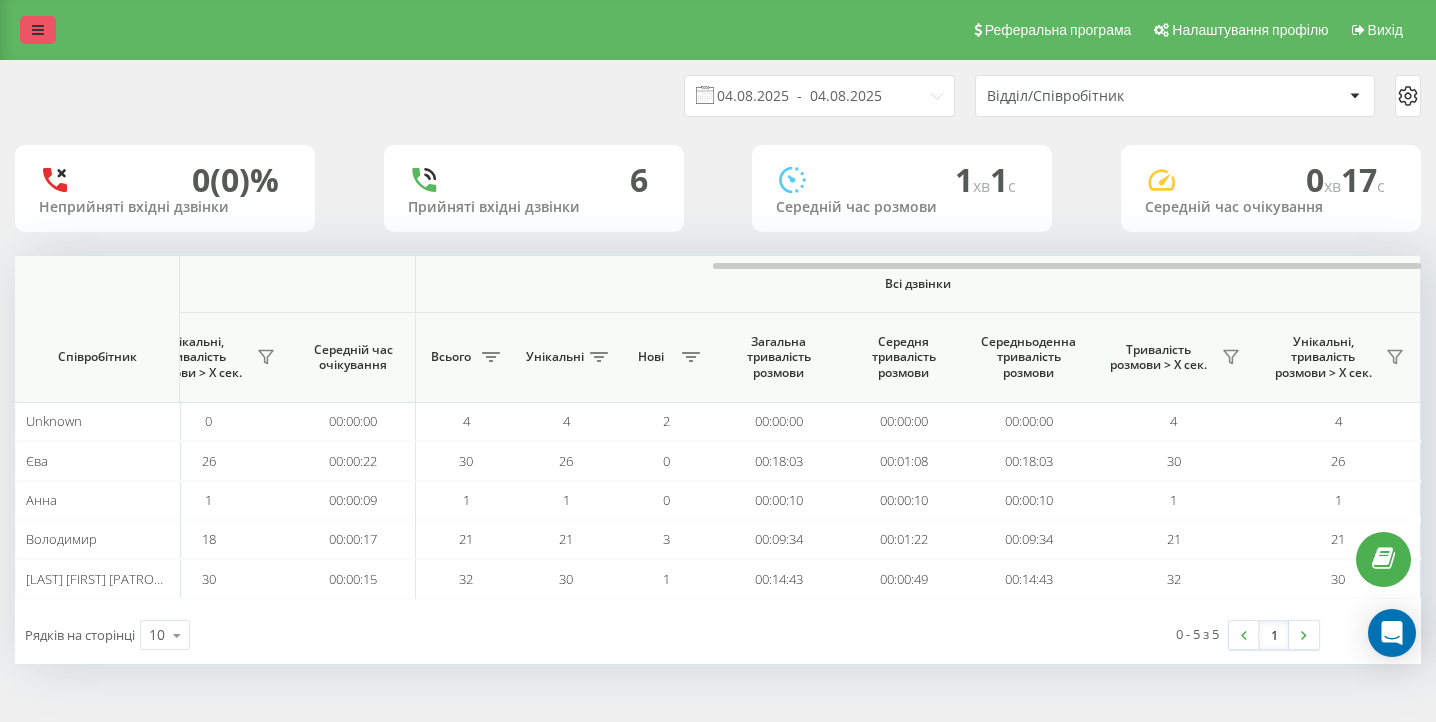 click at bounding box center [38, 30] 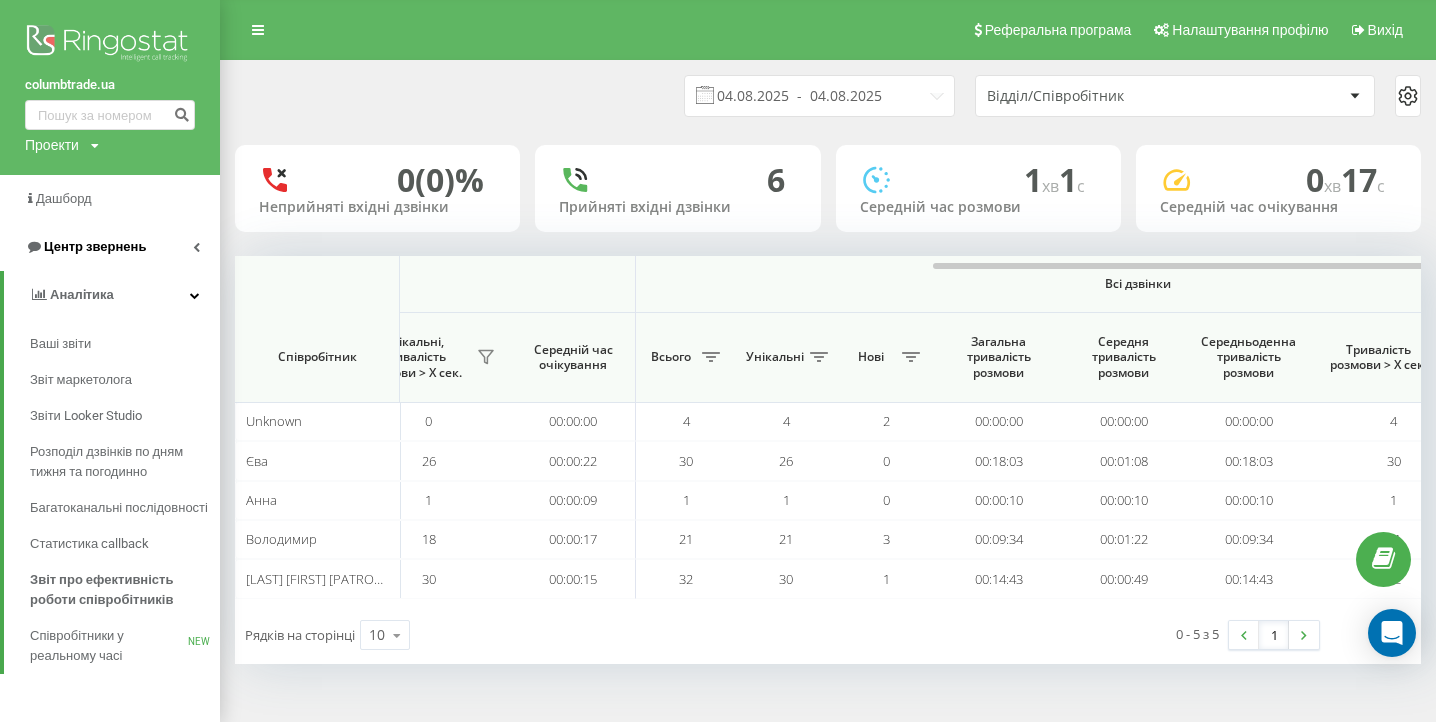 click on "Центр звернень" at bounding box center (95, 246) 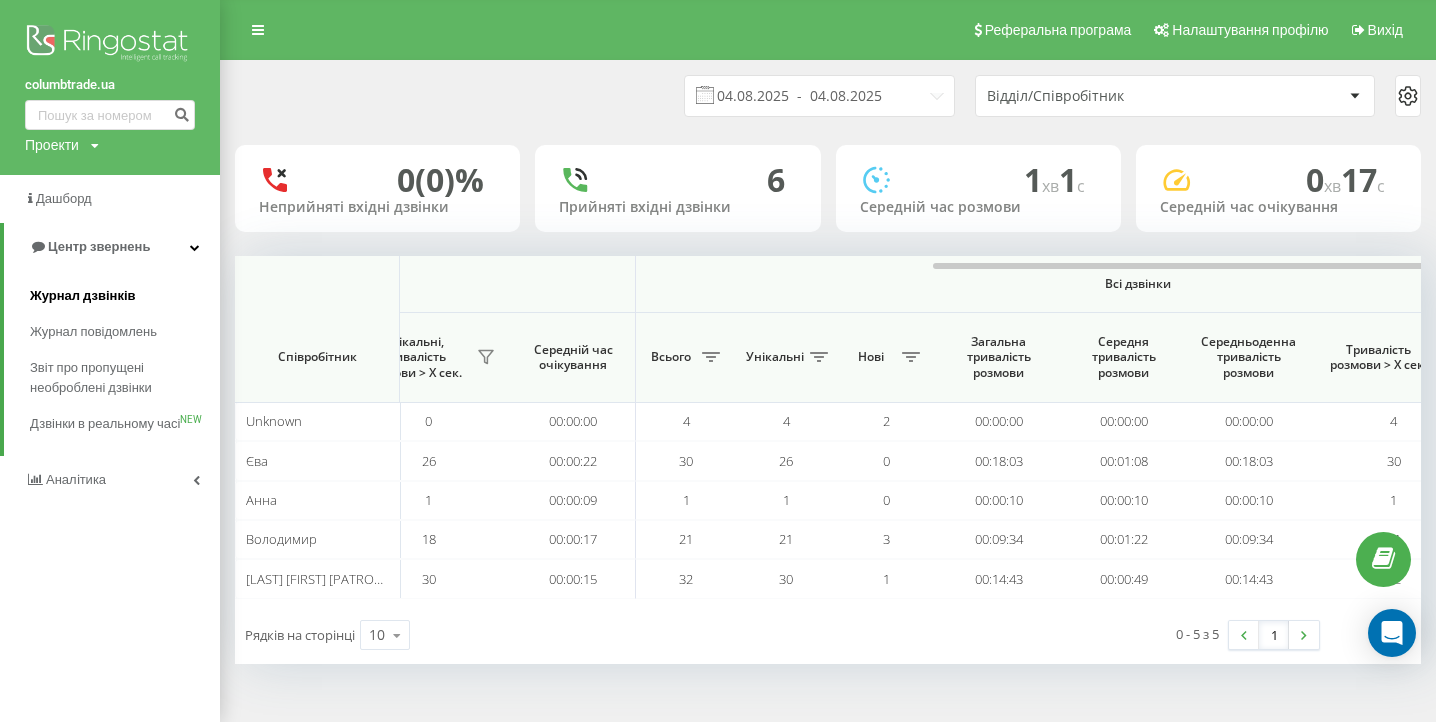 click on "Журнал дзвінків" at bounding box center [83, 296] 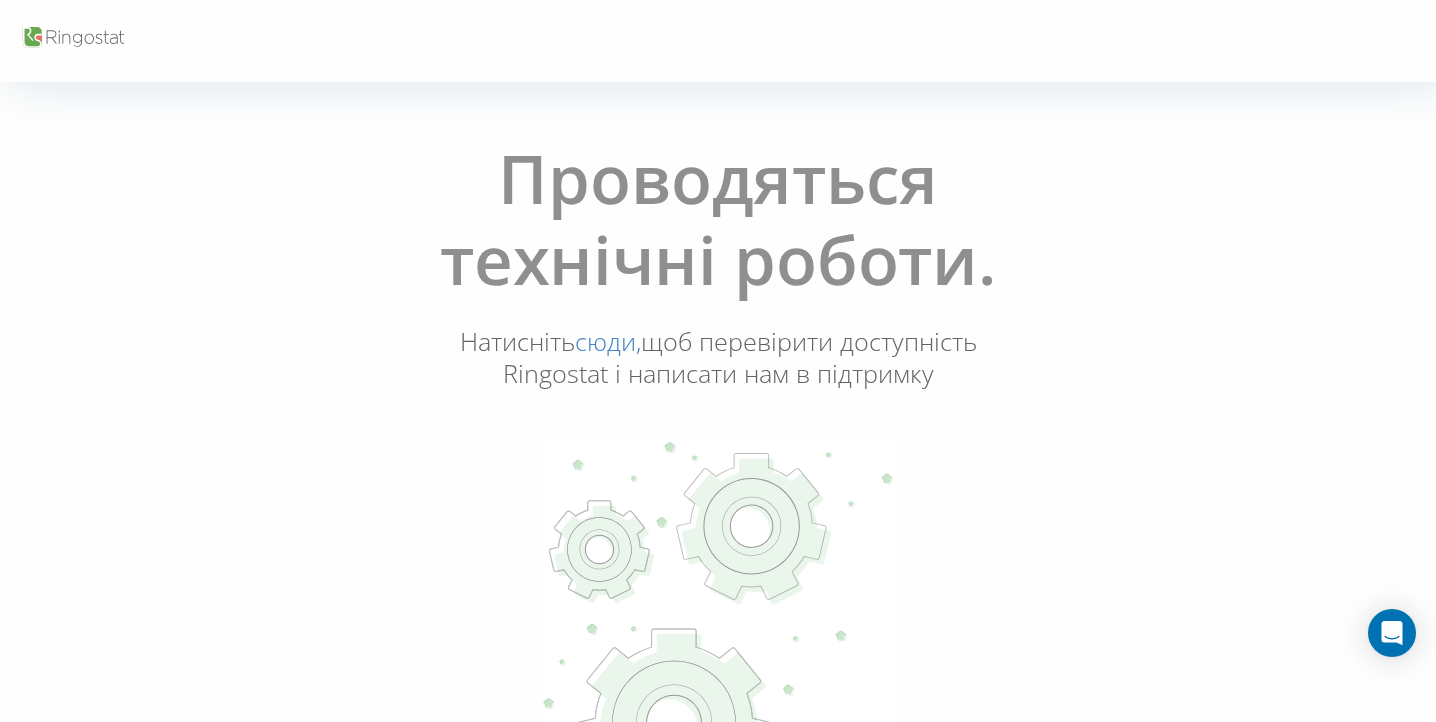 scroll, scrollTop: 0, scrollLeft: 0, axis: both 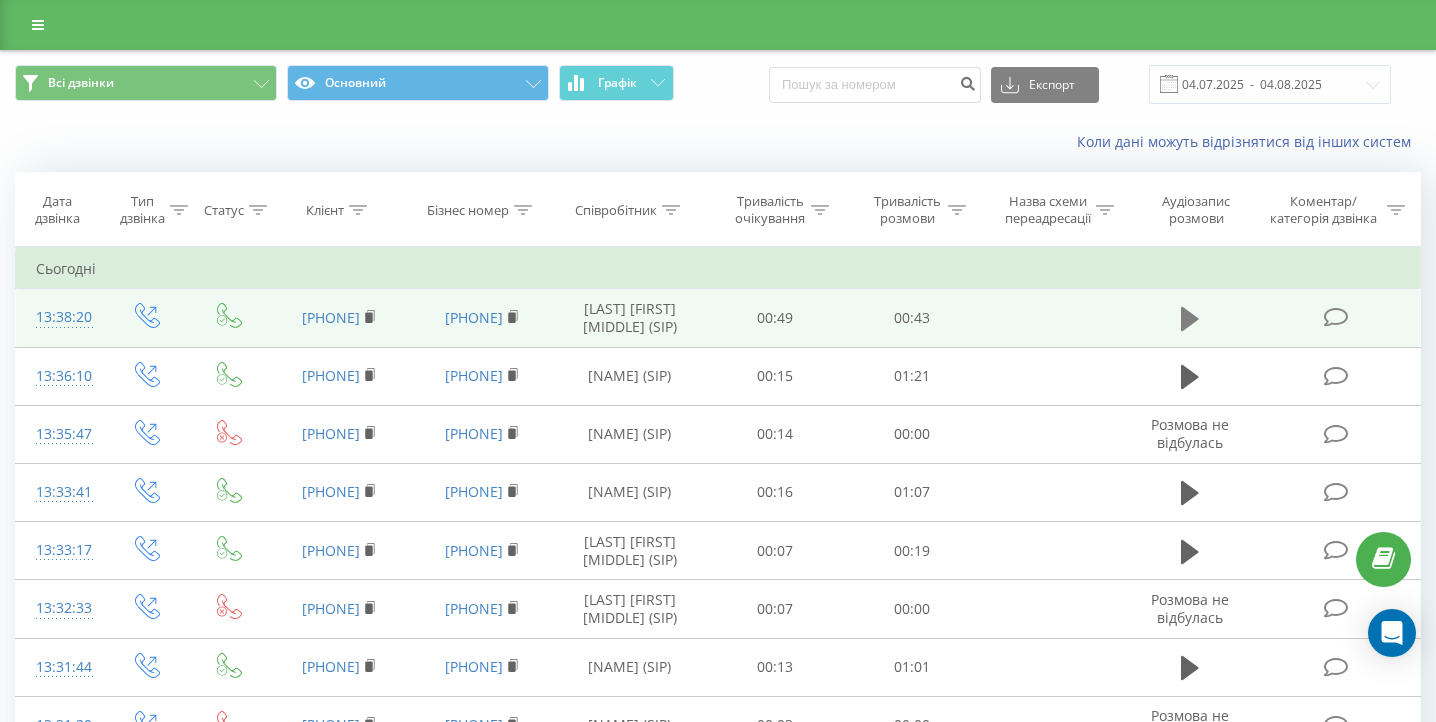 click 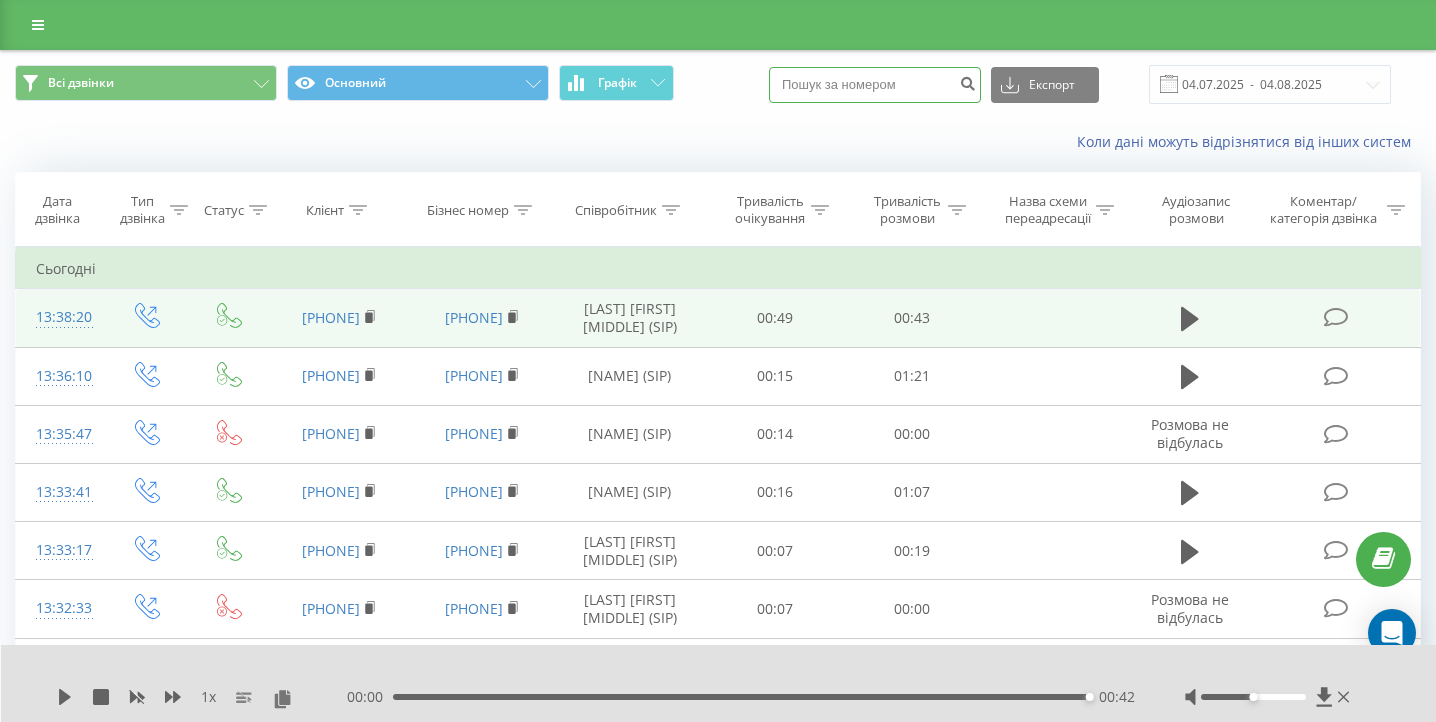 click at bounding box center [875, 85] 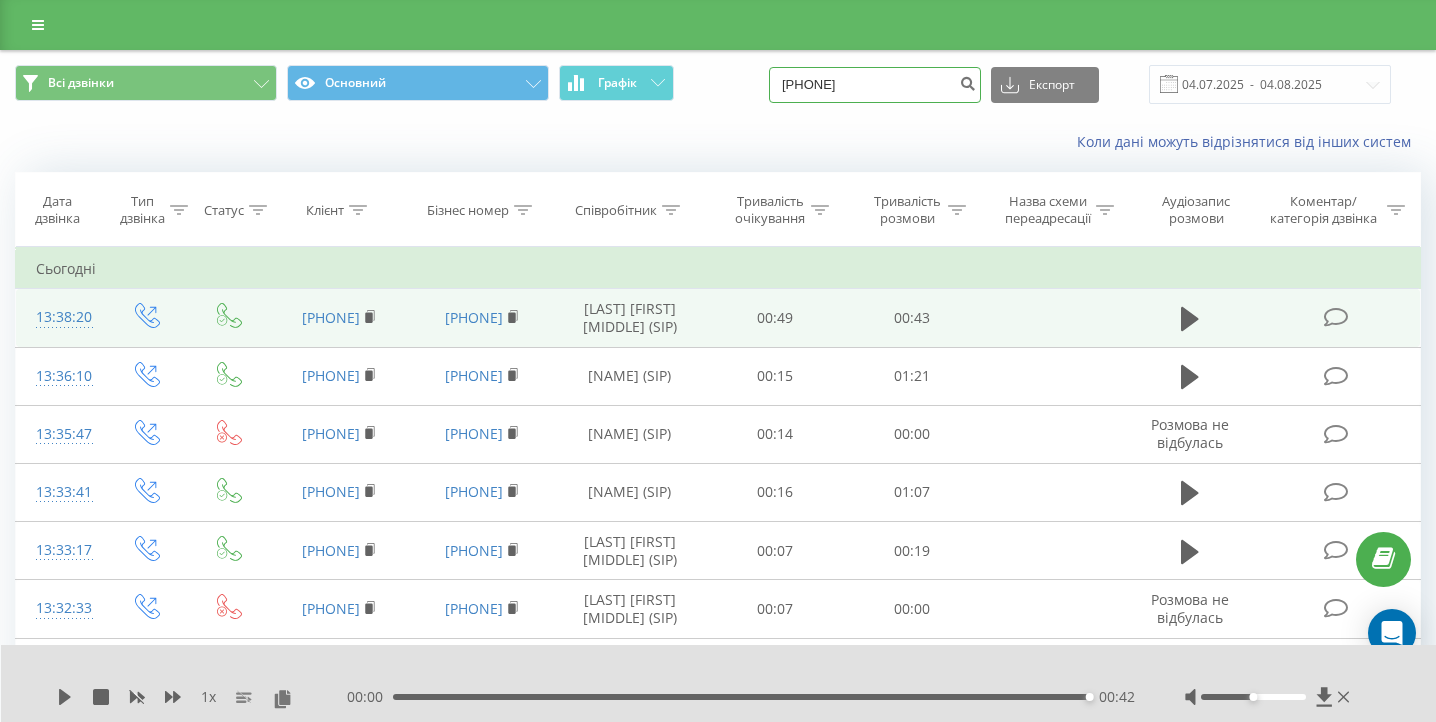 type on "[PHONE]" 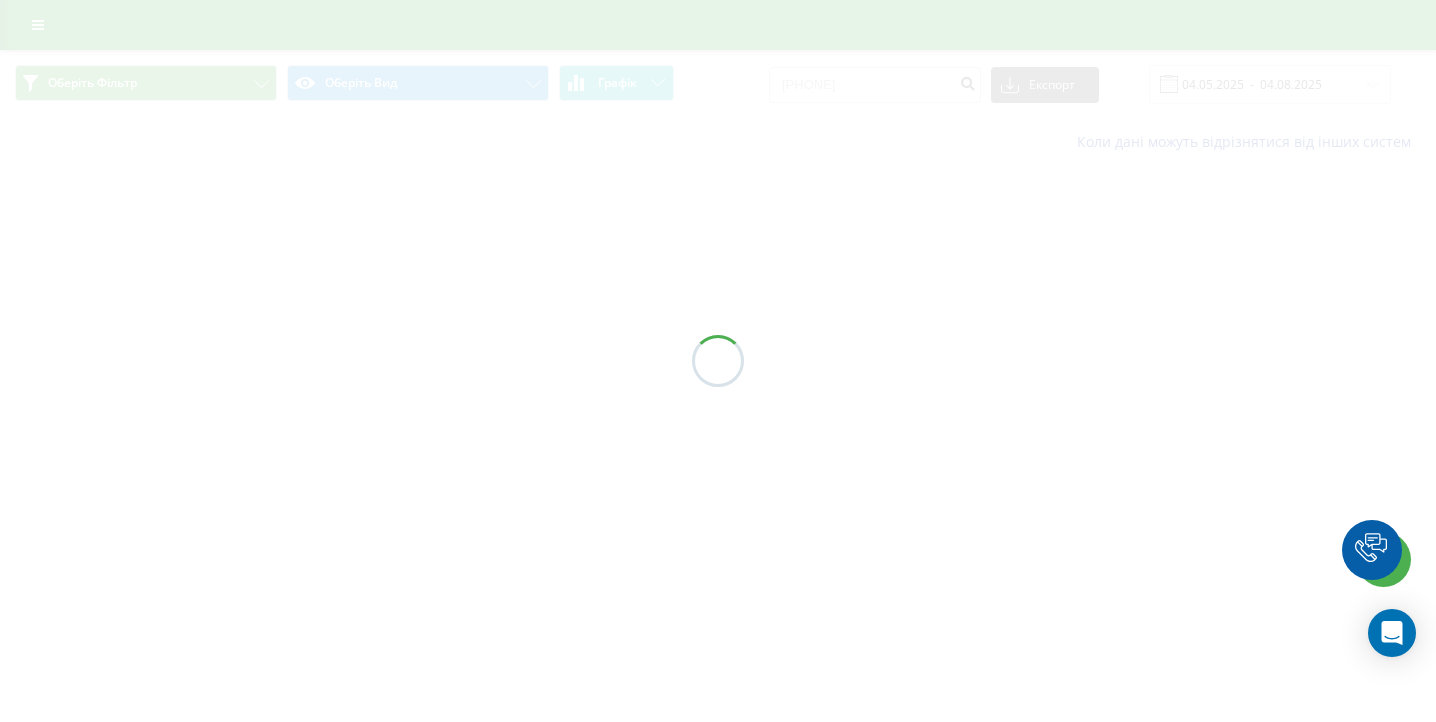 scroll, scrollTop: 0, scrollLeft: 0, axis: both 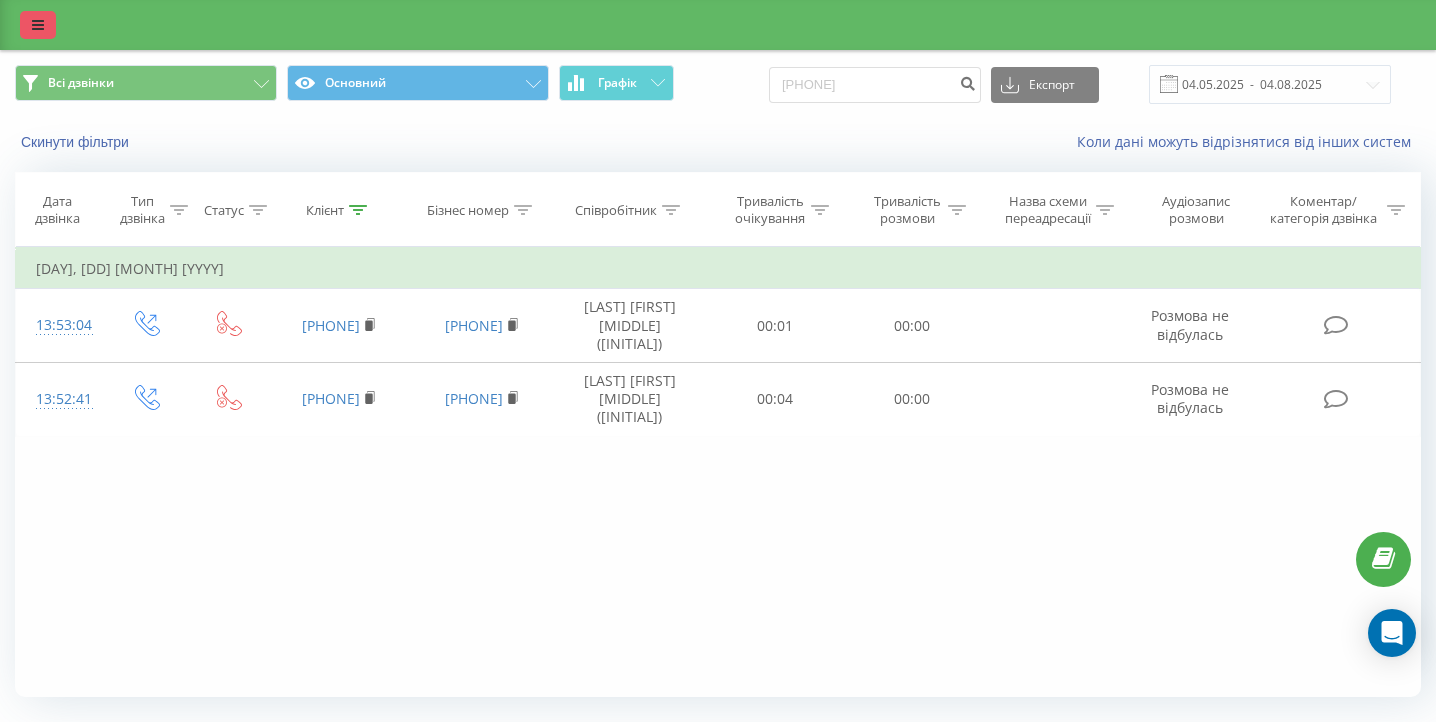 click at bounding box center (38, 25) 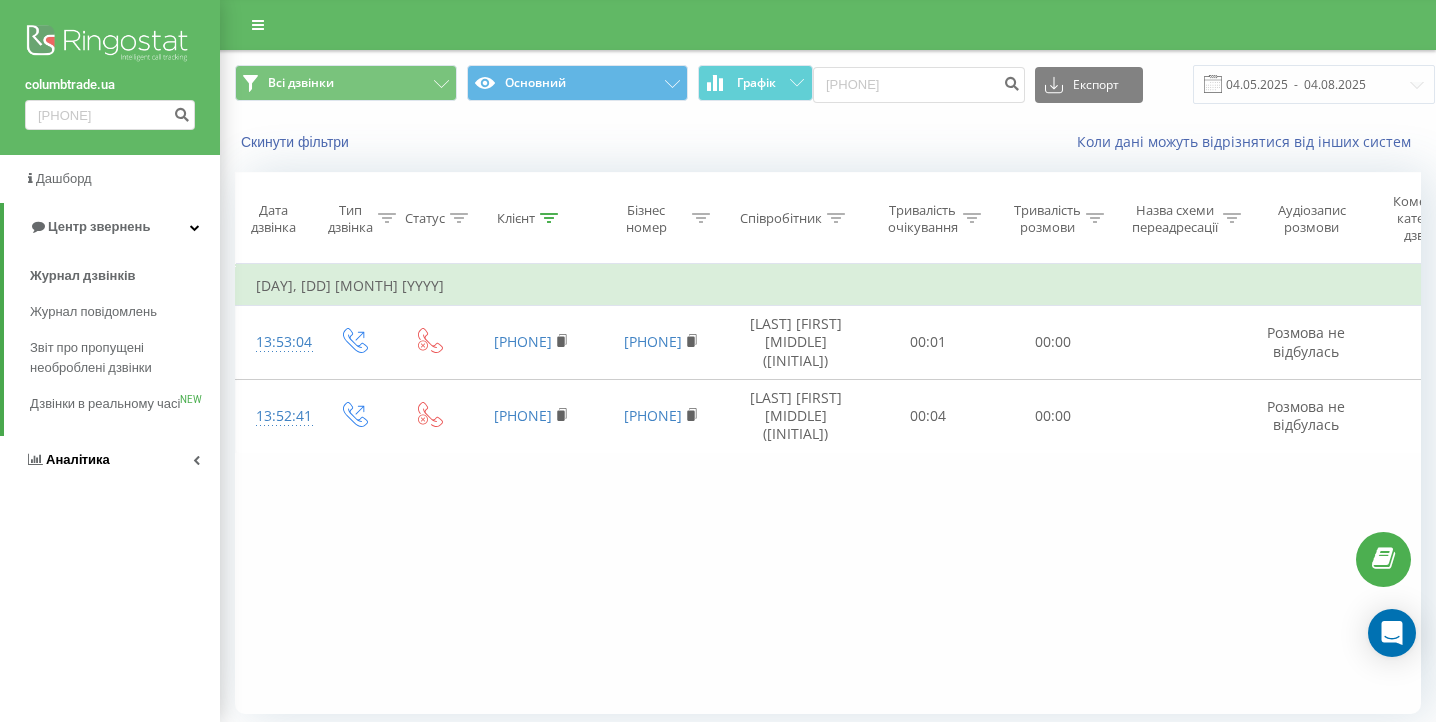 click on "Аналiтика" at bounding box center (110, 460) 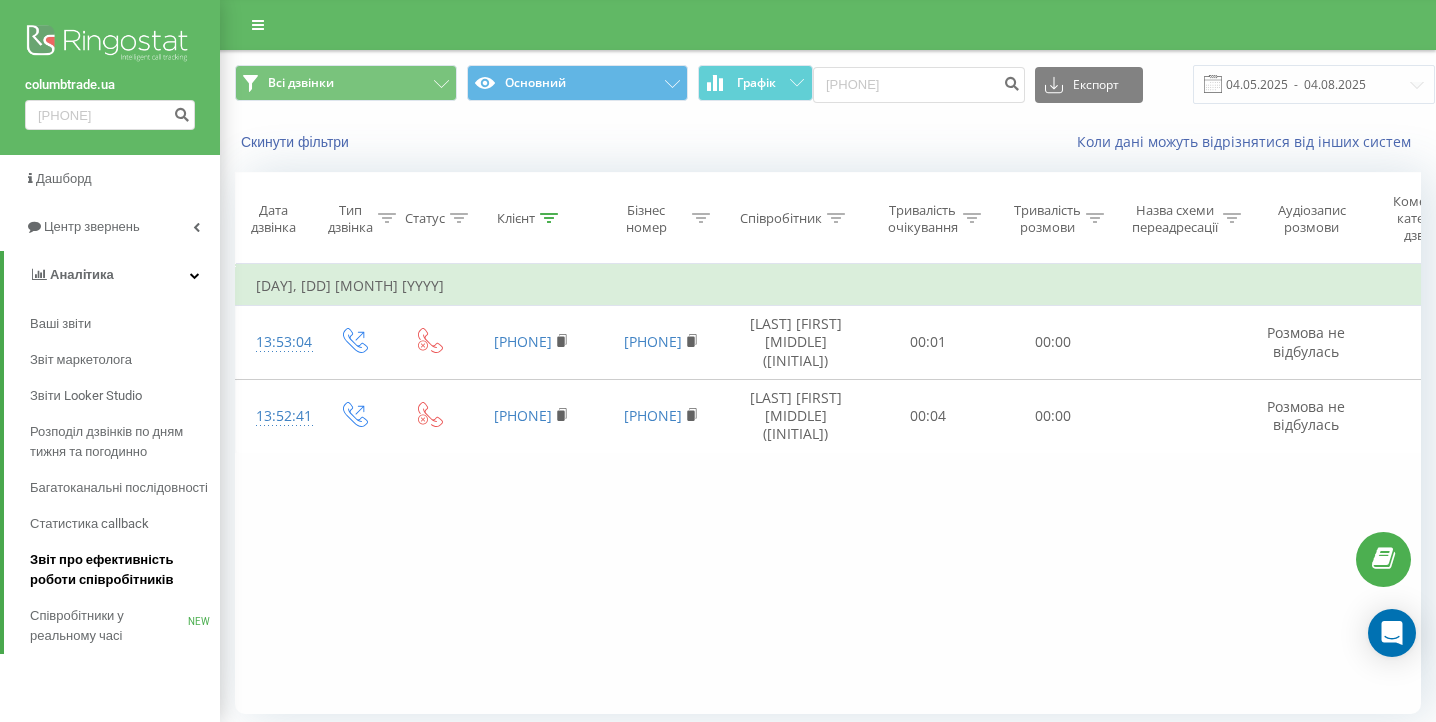 click on "Звіт про ефективність роботи співробітників" at bounding box center [120, 570] 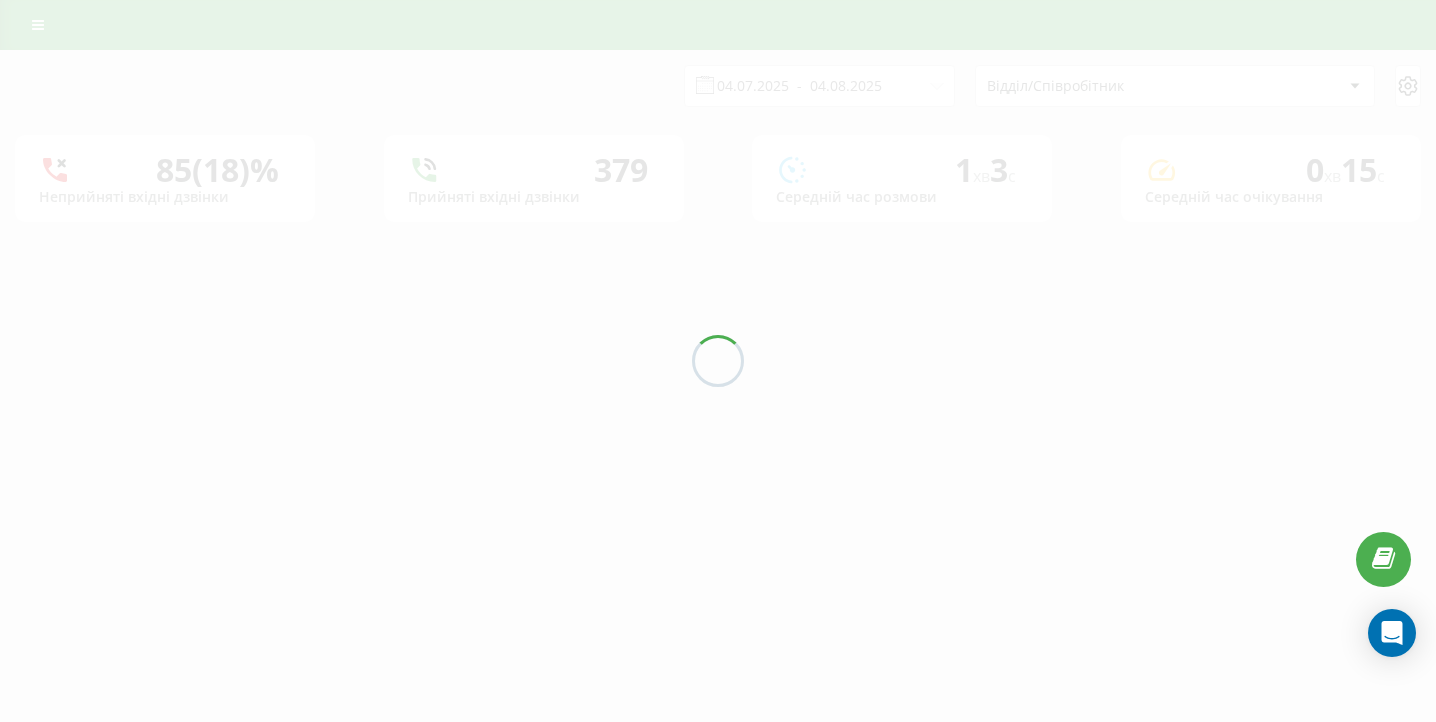 scroll, scrollTop: 0, scrollLeft: 0, axis: both 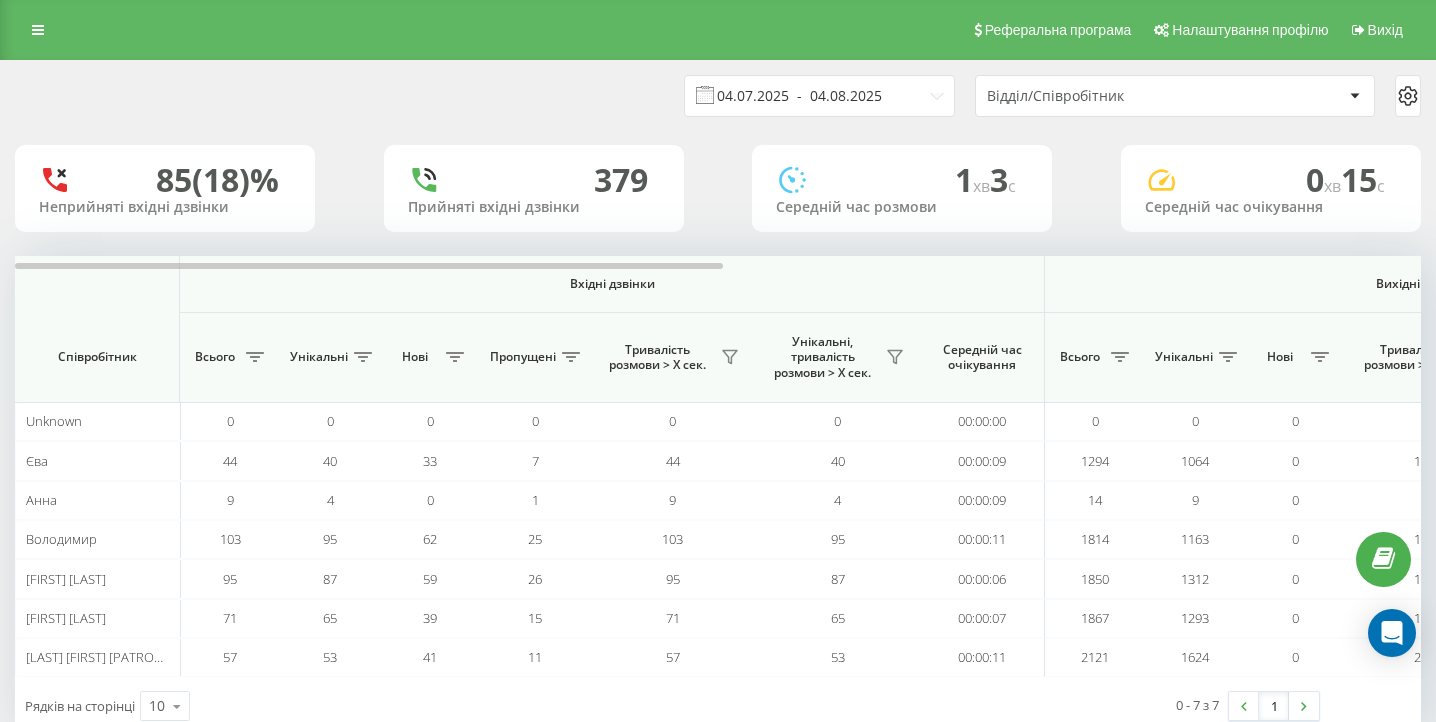 click on "04.07.2025  -  04.08.2025" at bounding box center [819, 96] 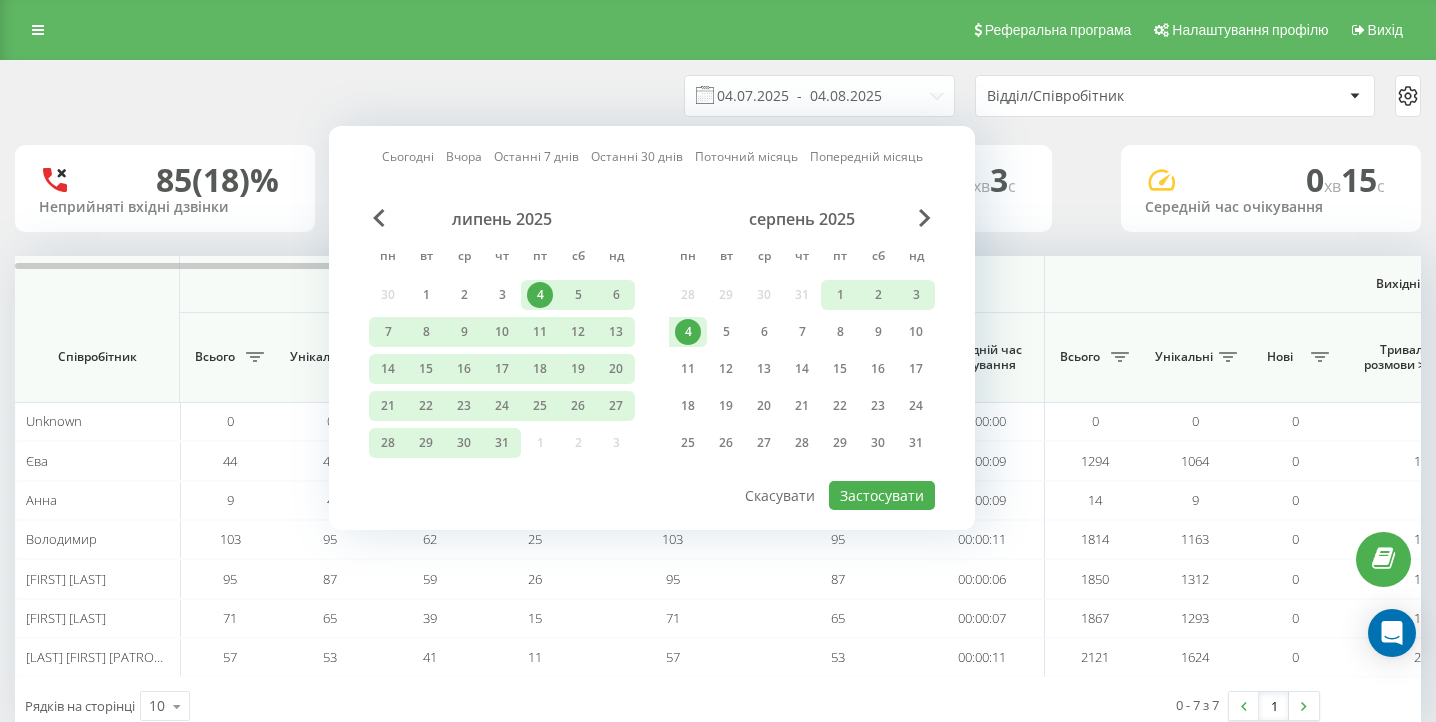 click on "4" at bounding box center (688, 332) 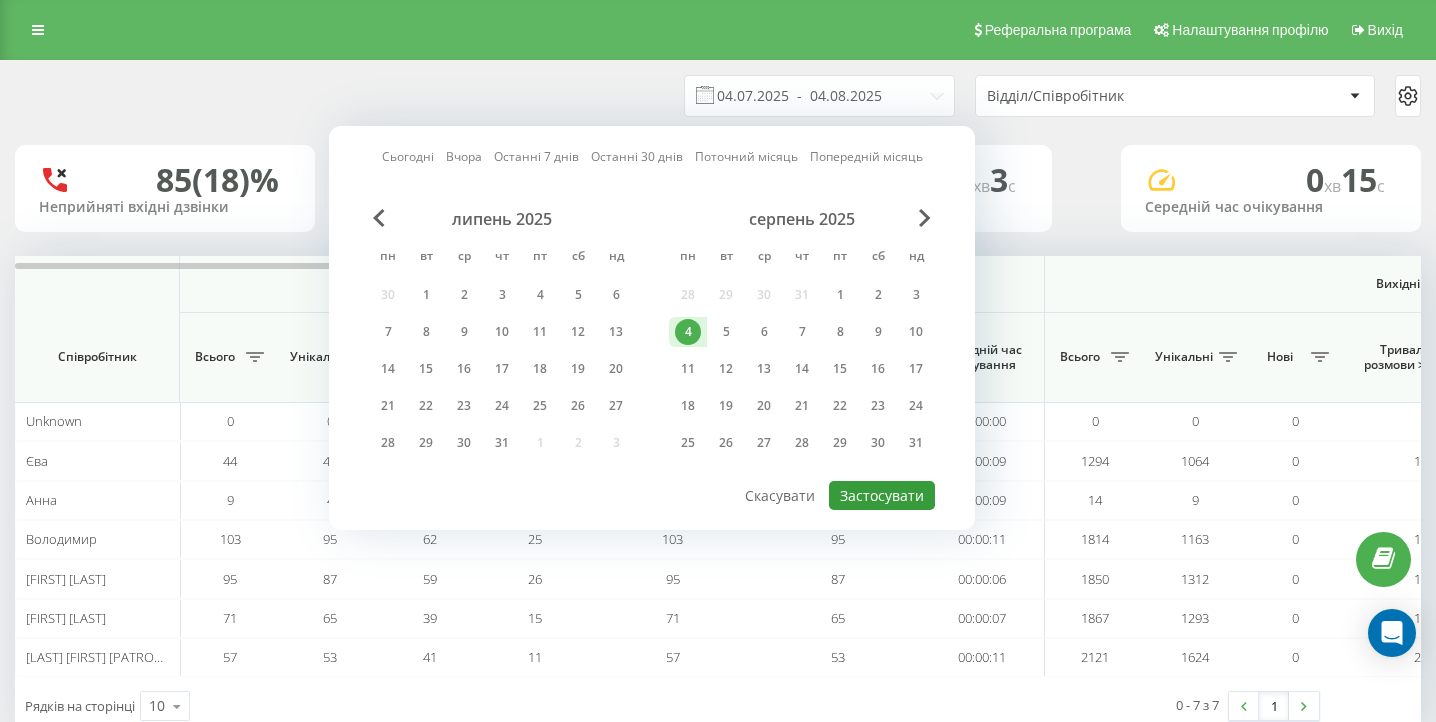 click on "Застосувати" at bounding box center [882, 495] 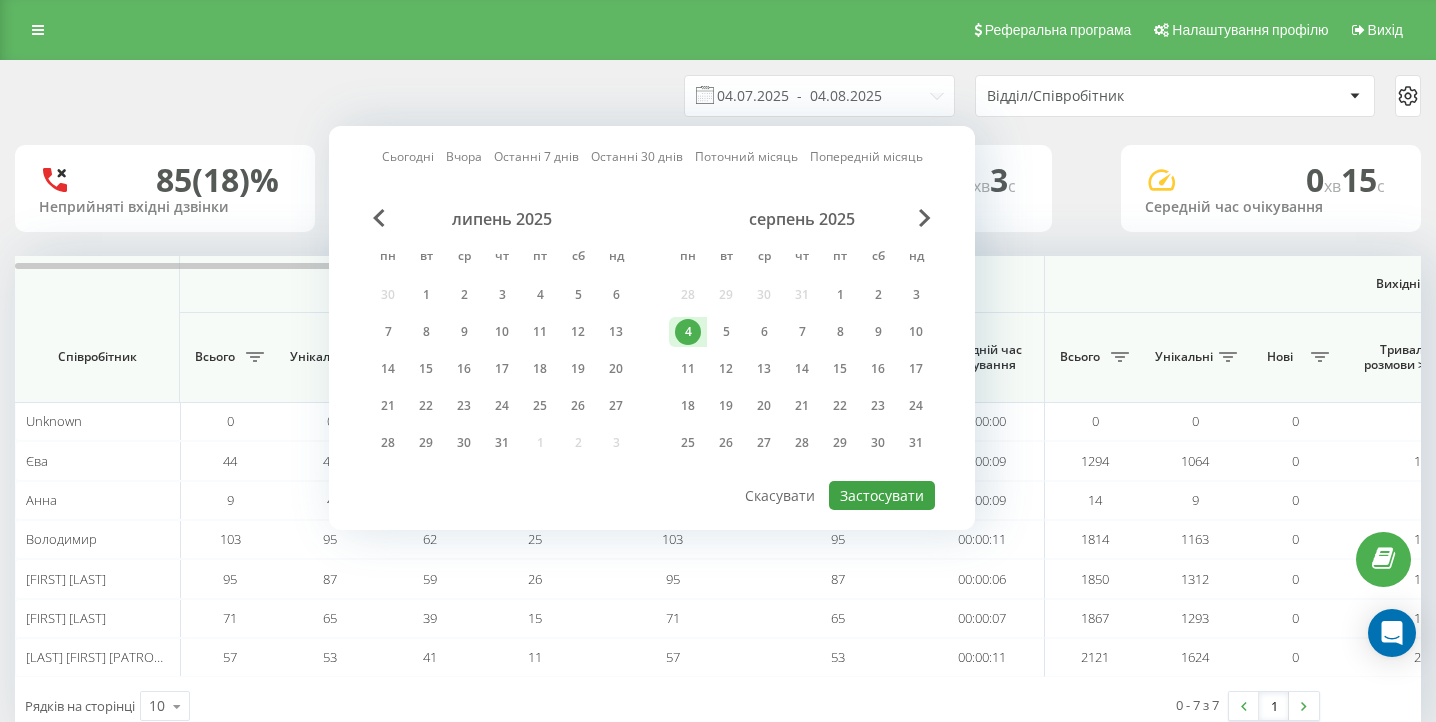 type on "04.08.2025  -  04.08.2025" 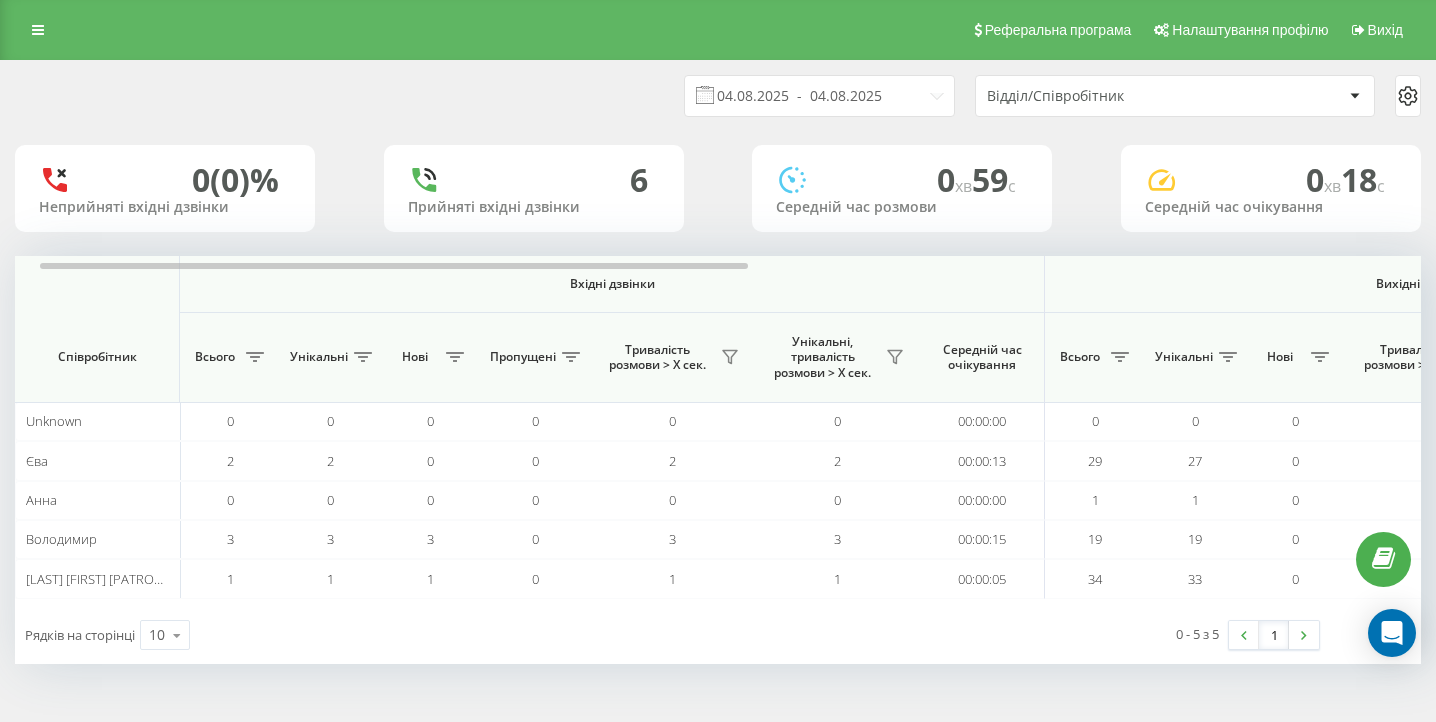scroll, scrollTop: 0, scrollLeft: 1384, axis: horizontal 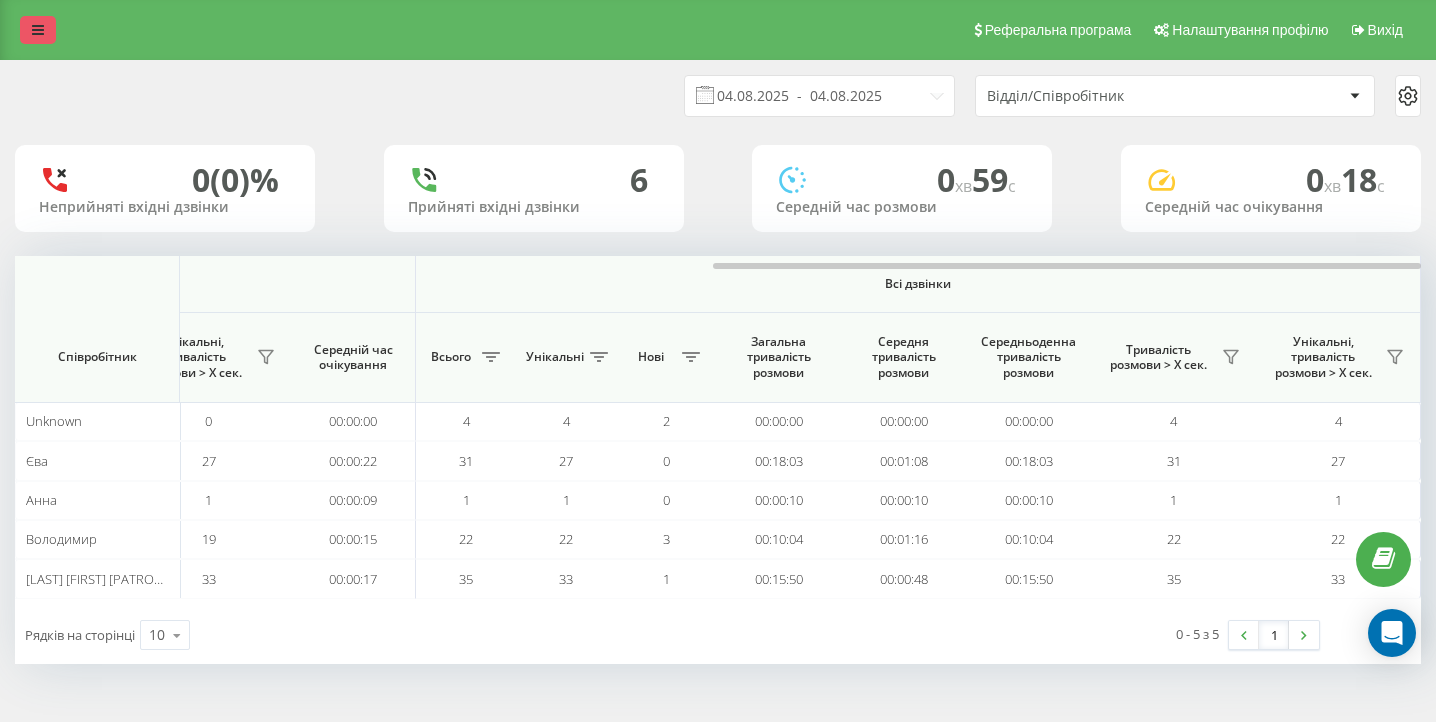 click at bounding box center [38, 30] 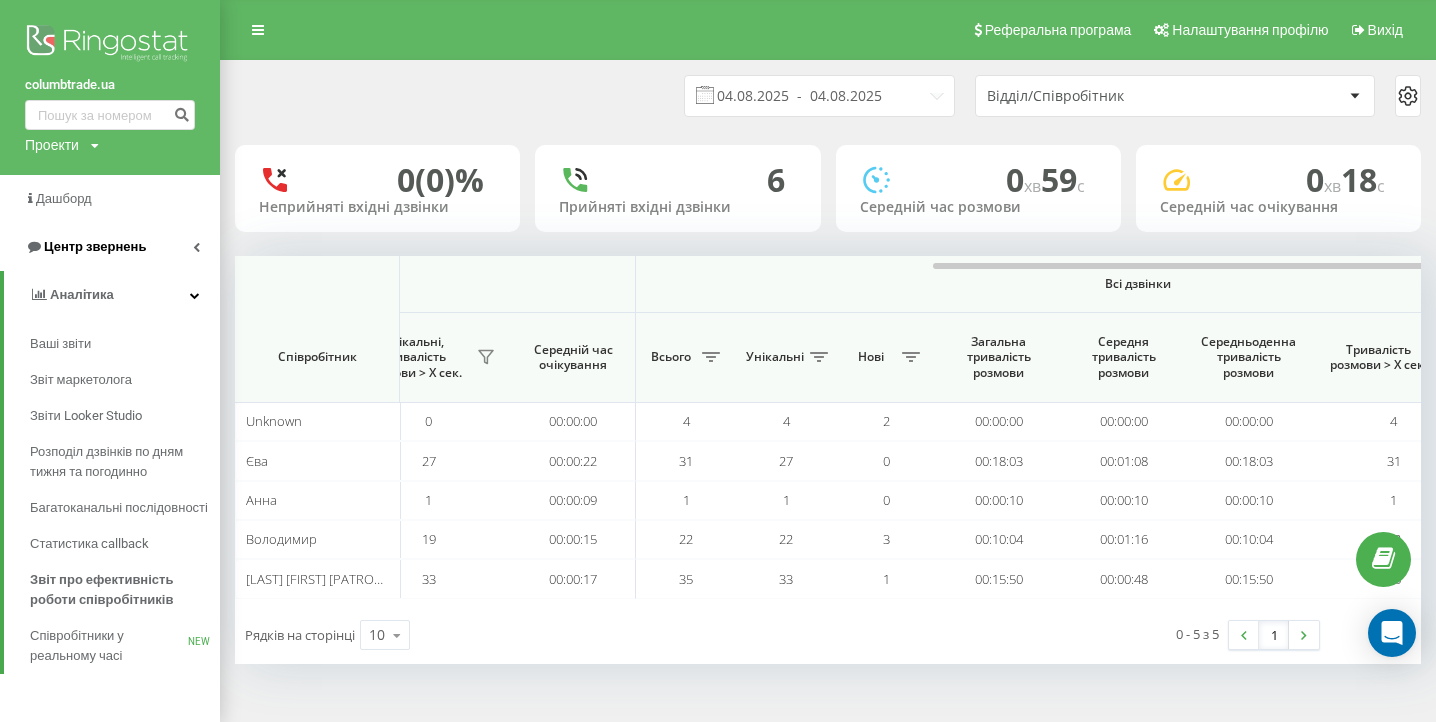 click on "Центр звернень" at bounding box center [85, 247] 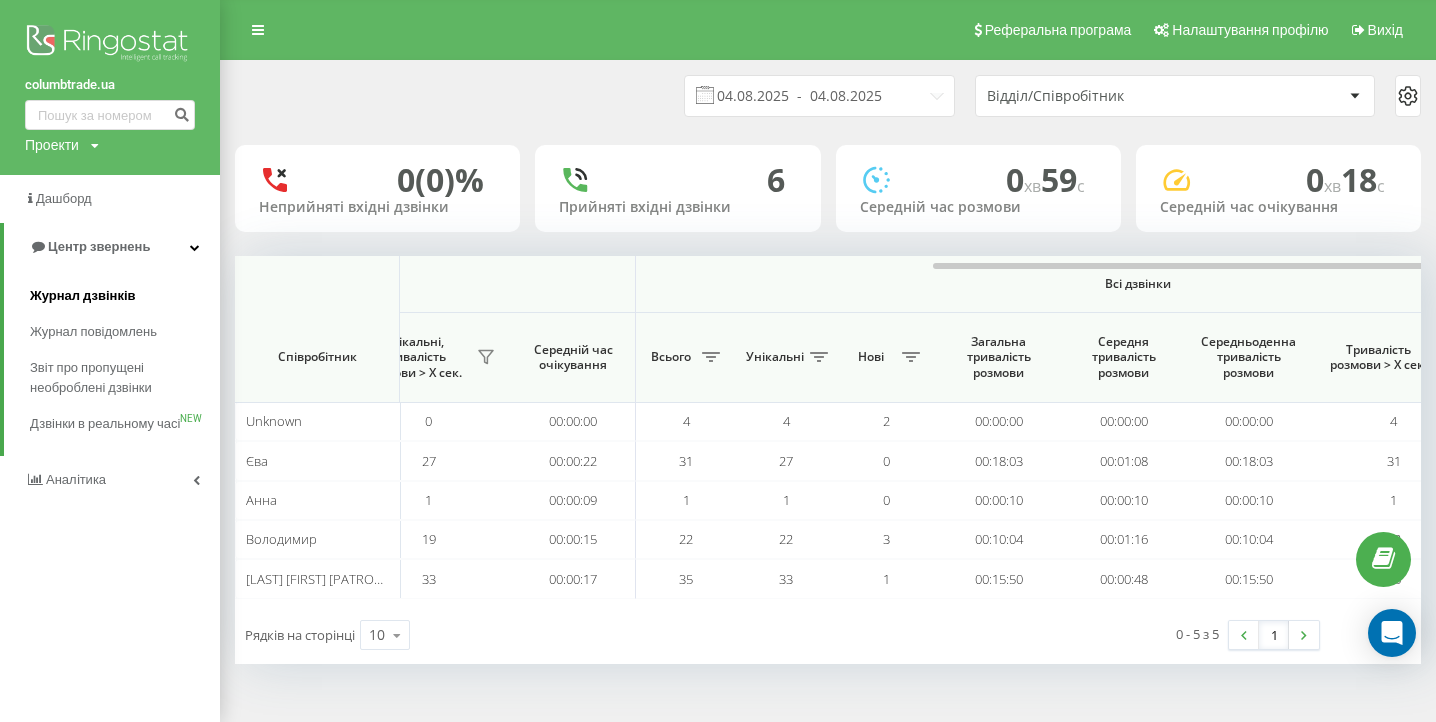 click on "Журнал дзвінків" at bounding box center [83, 296] 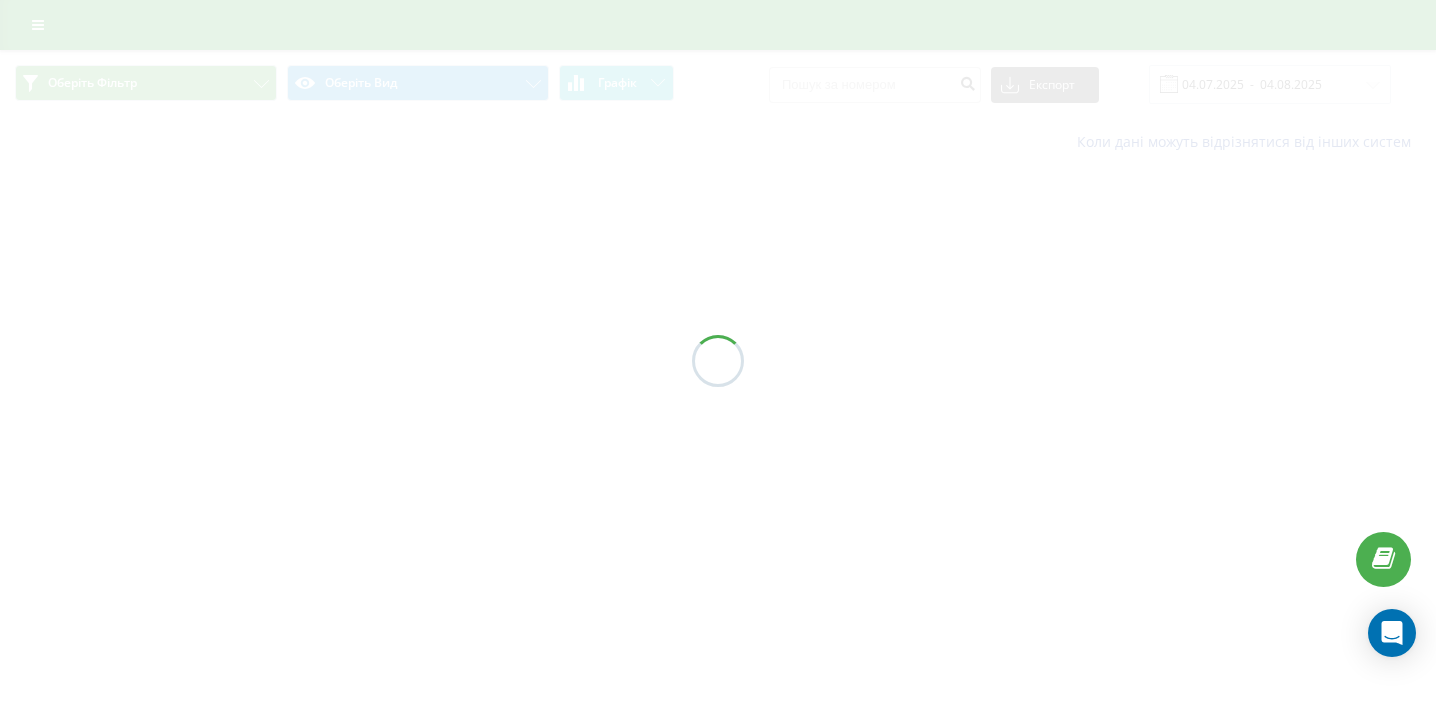 scroll, scrollTop: 0, scrollLeft: 0, axis: both 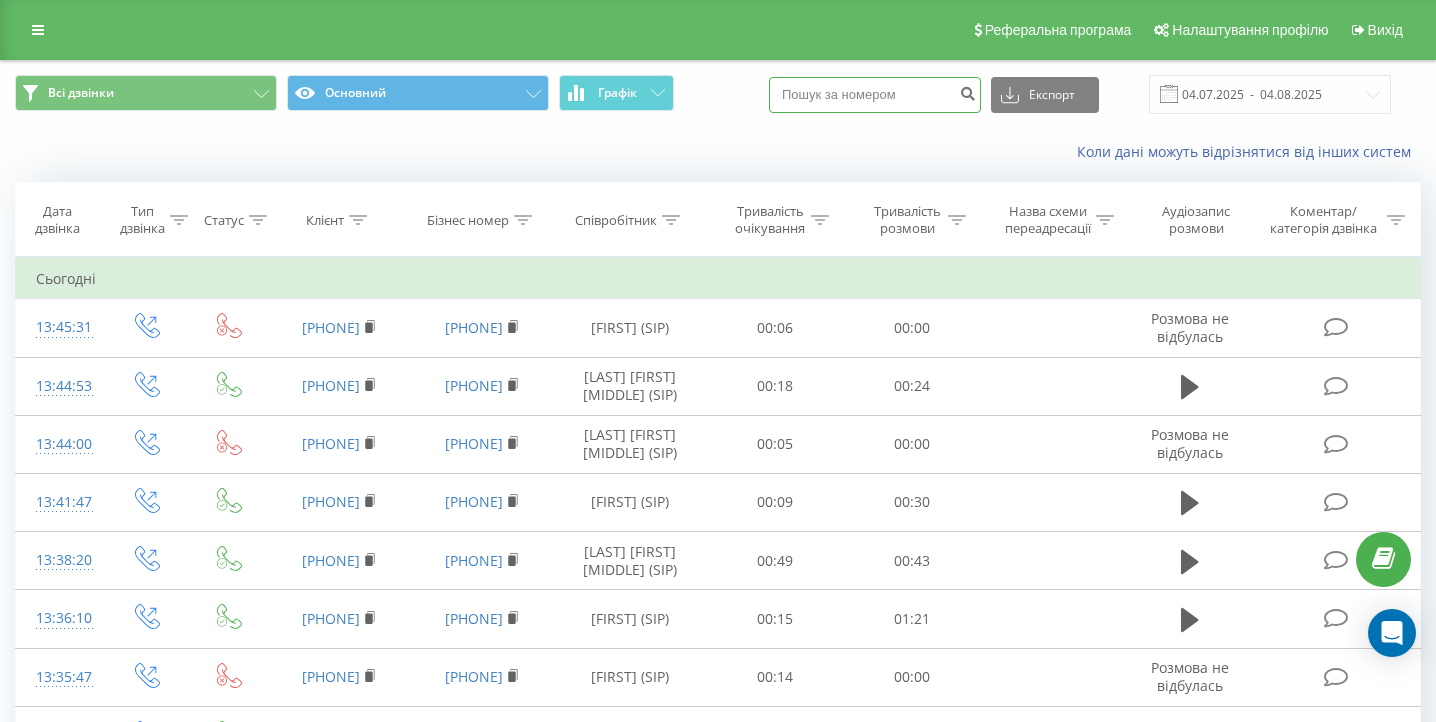 click at bounding box center (875, 95) 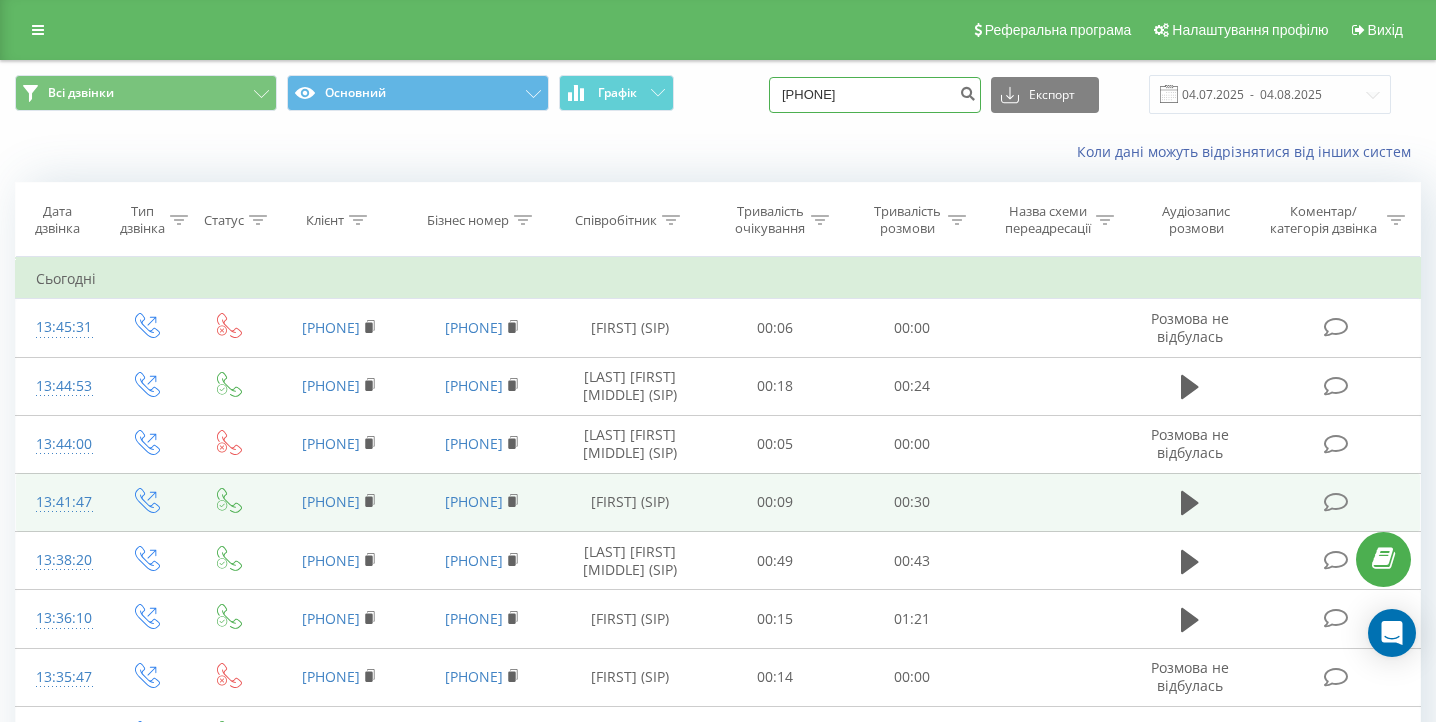 type on "[PHONE]" 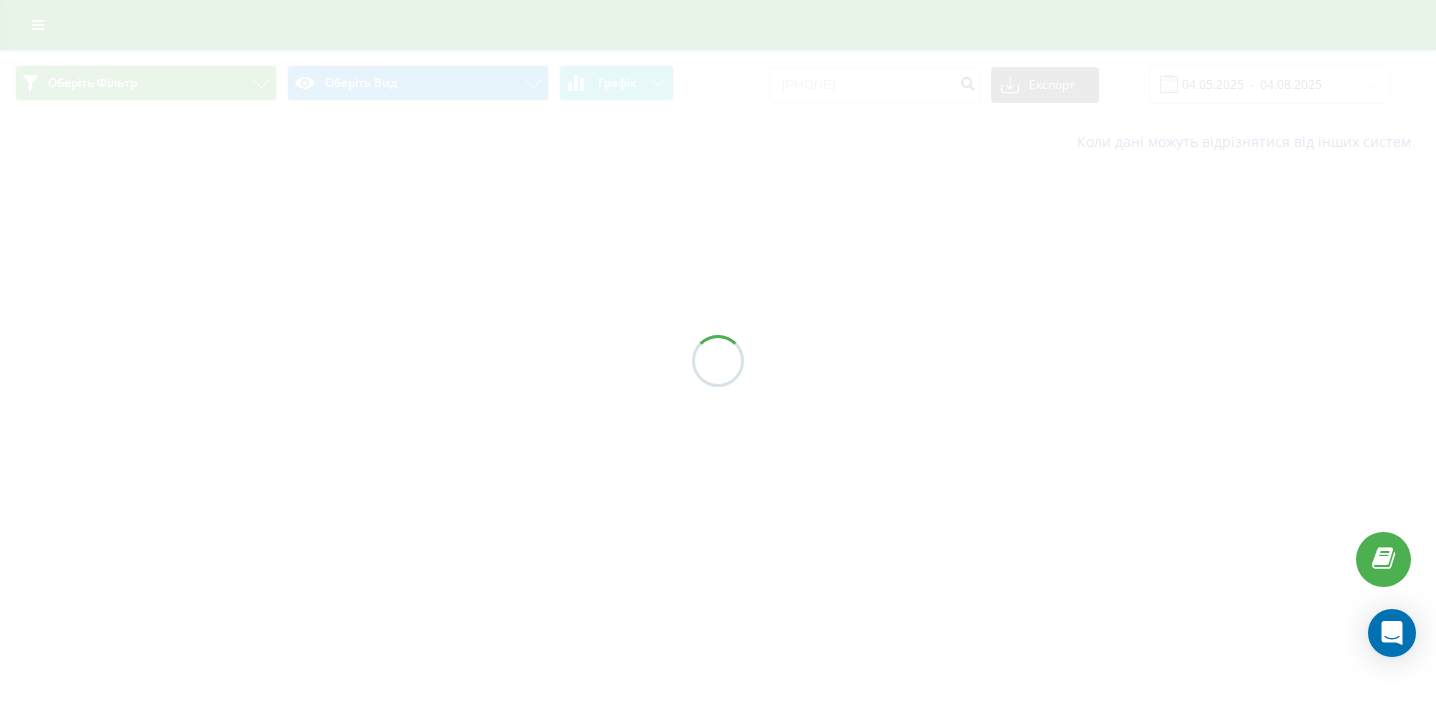 scroll, scrollTop: 0, scrollLeft: 0, axis: both 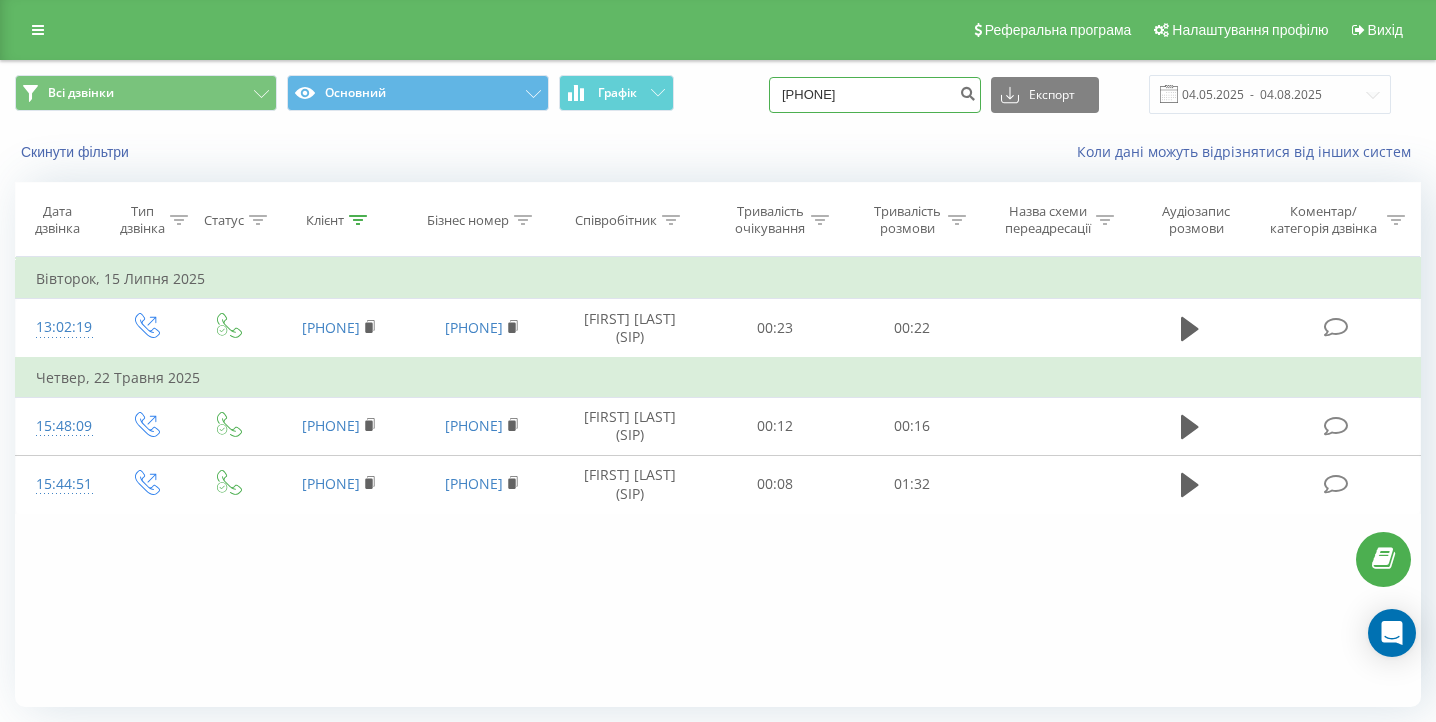 click on "[PHONE]" at bounding box center (875, 95) 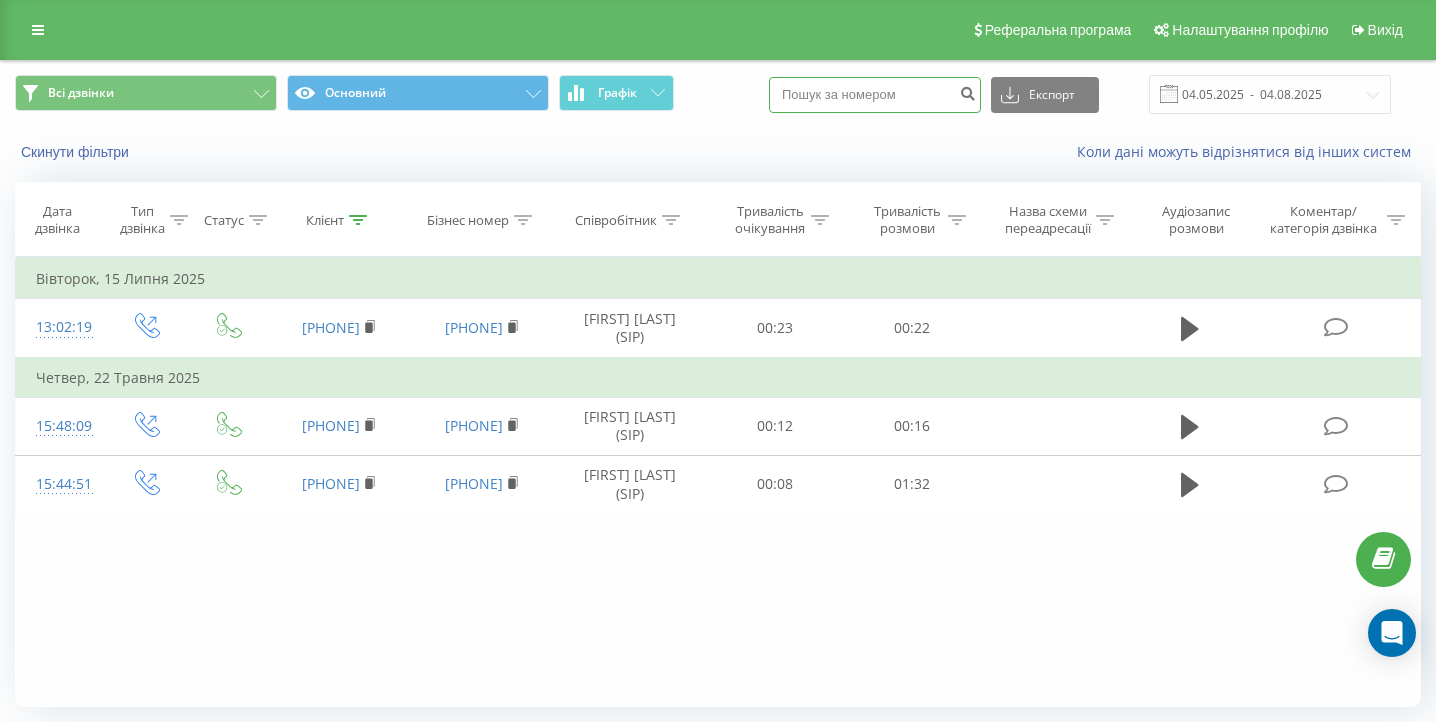 paste on "[PHONE]" 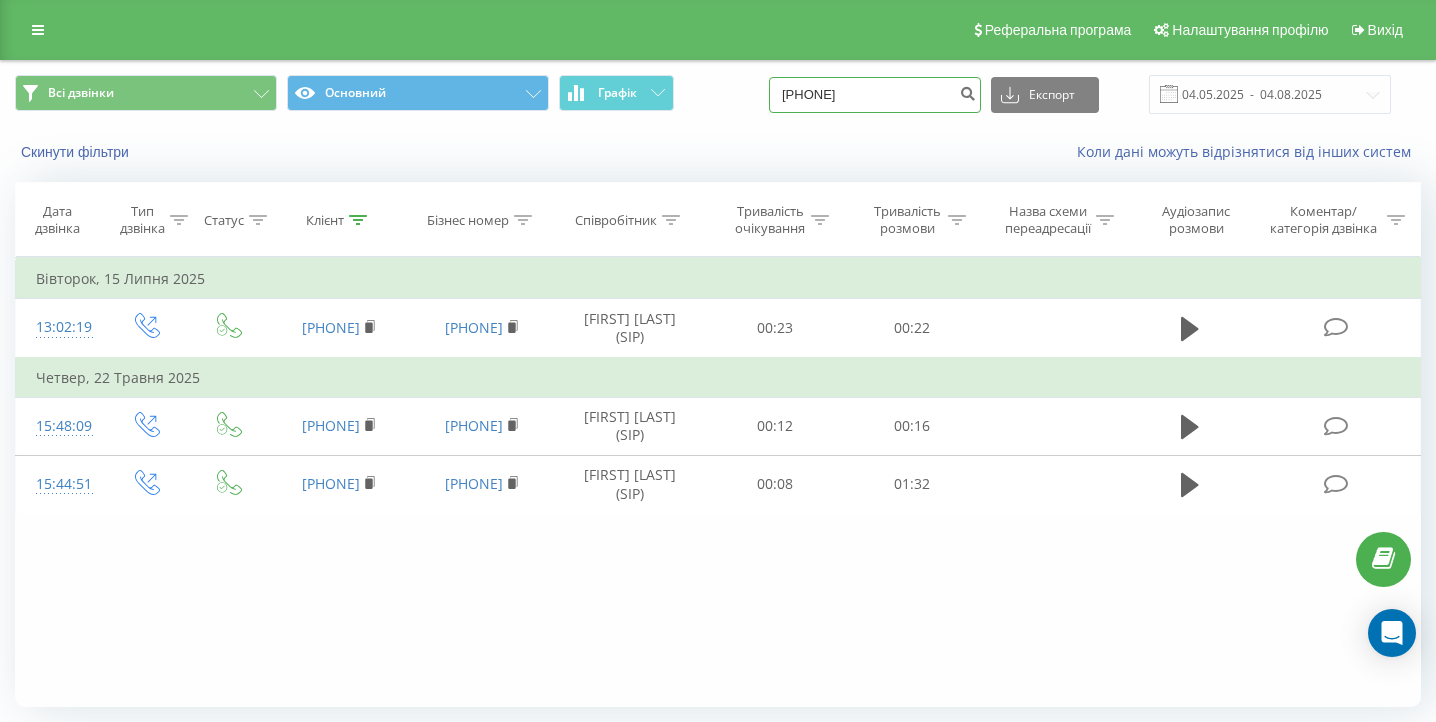 type on "[PHONE]" 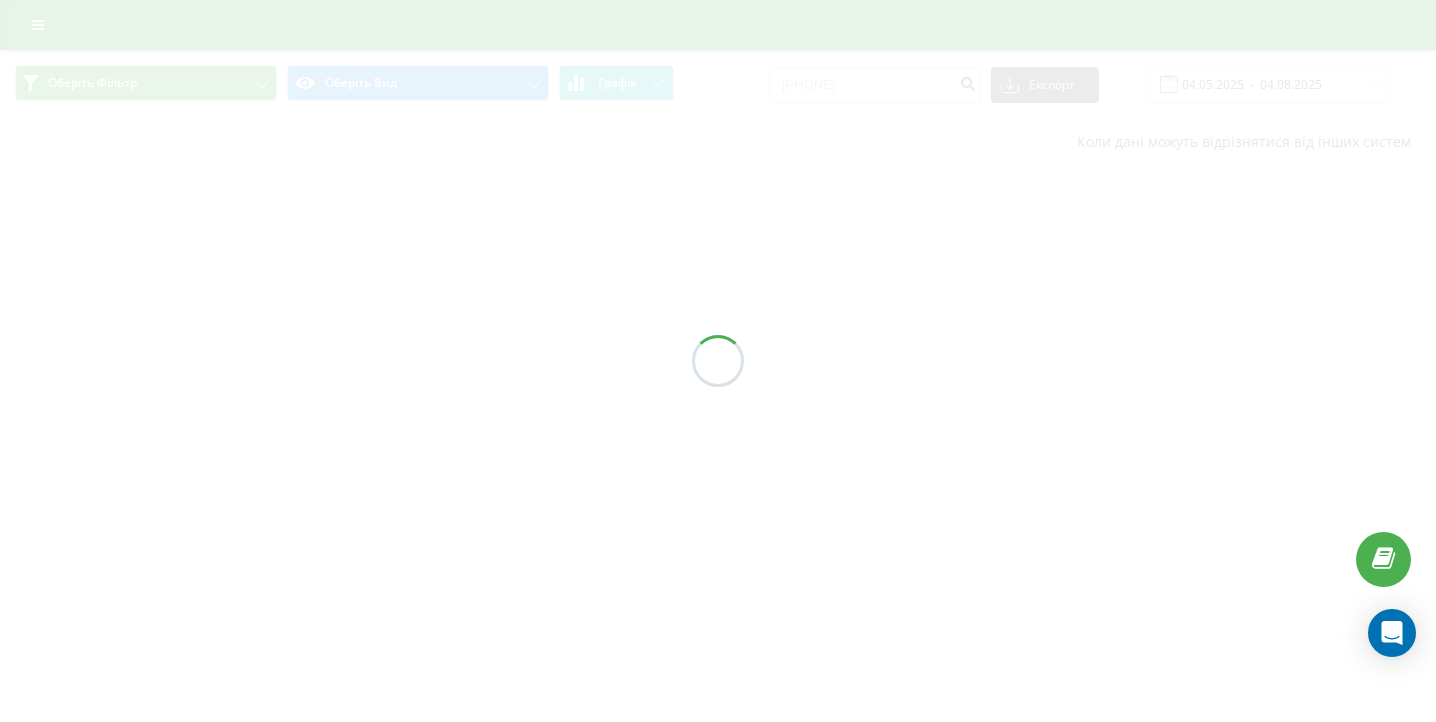 scroll, scrollTop: 0, scrollLeft: 0, axis: both 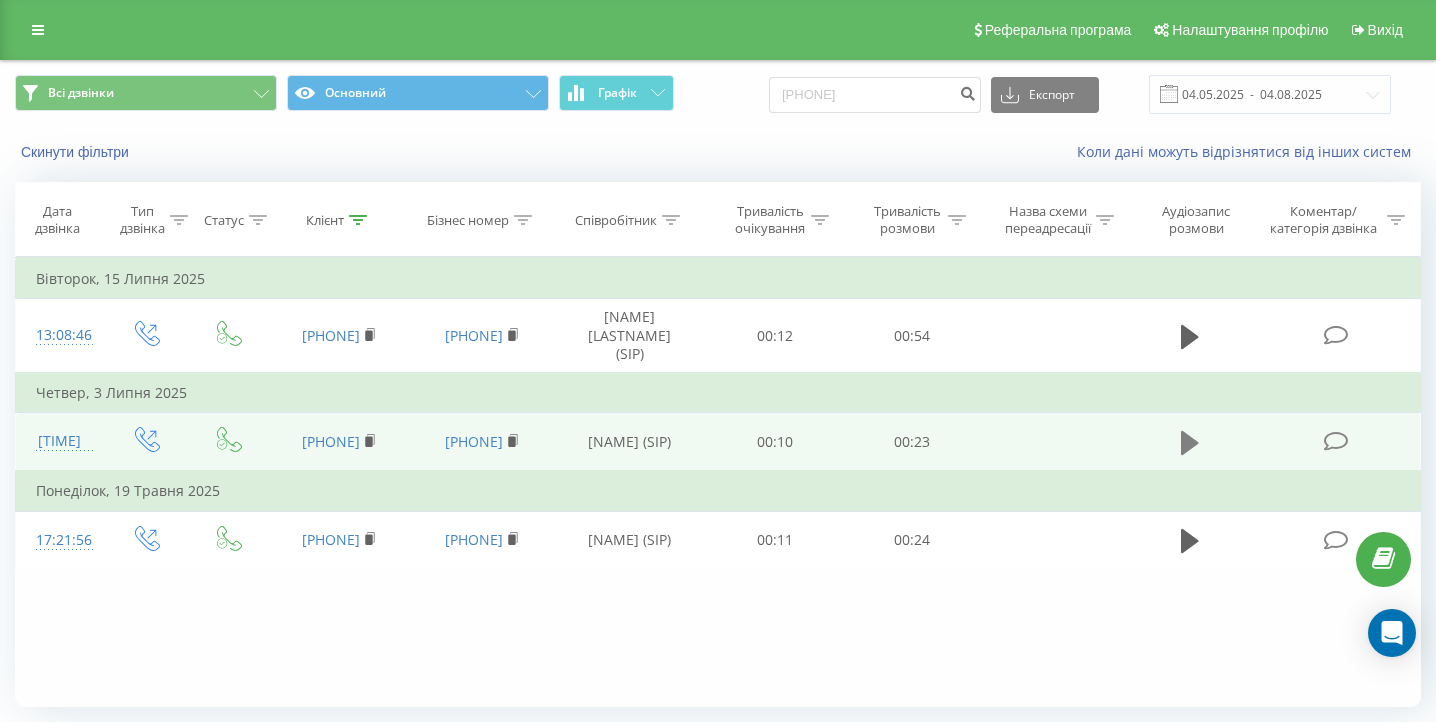 click 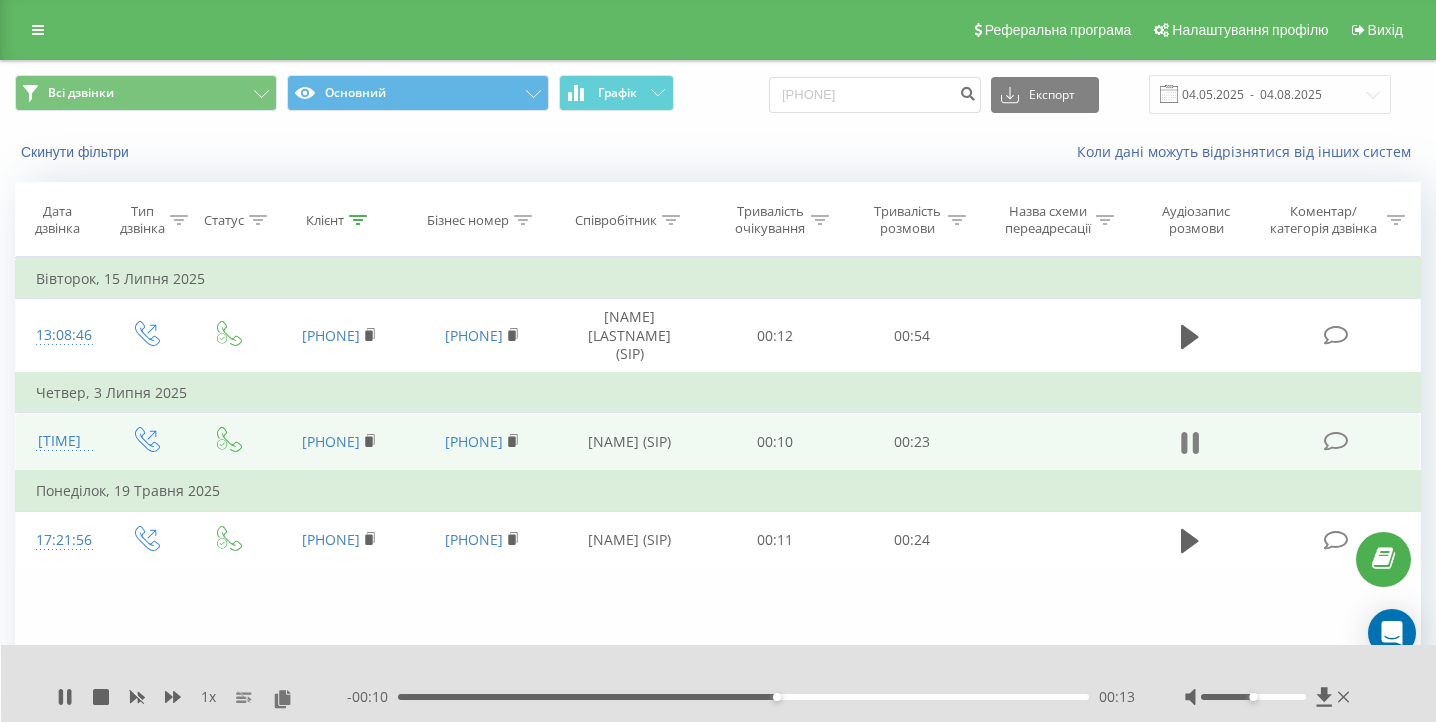 click 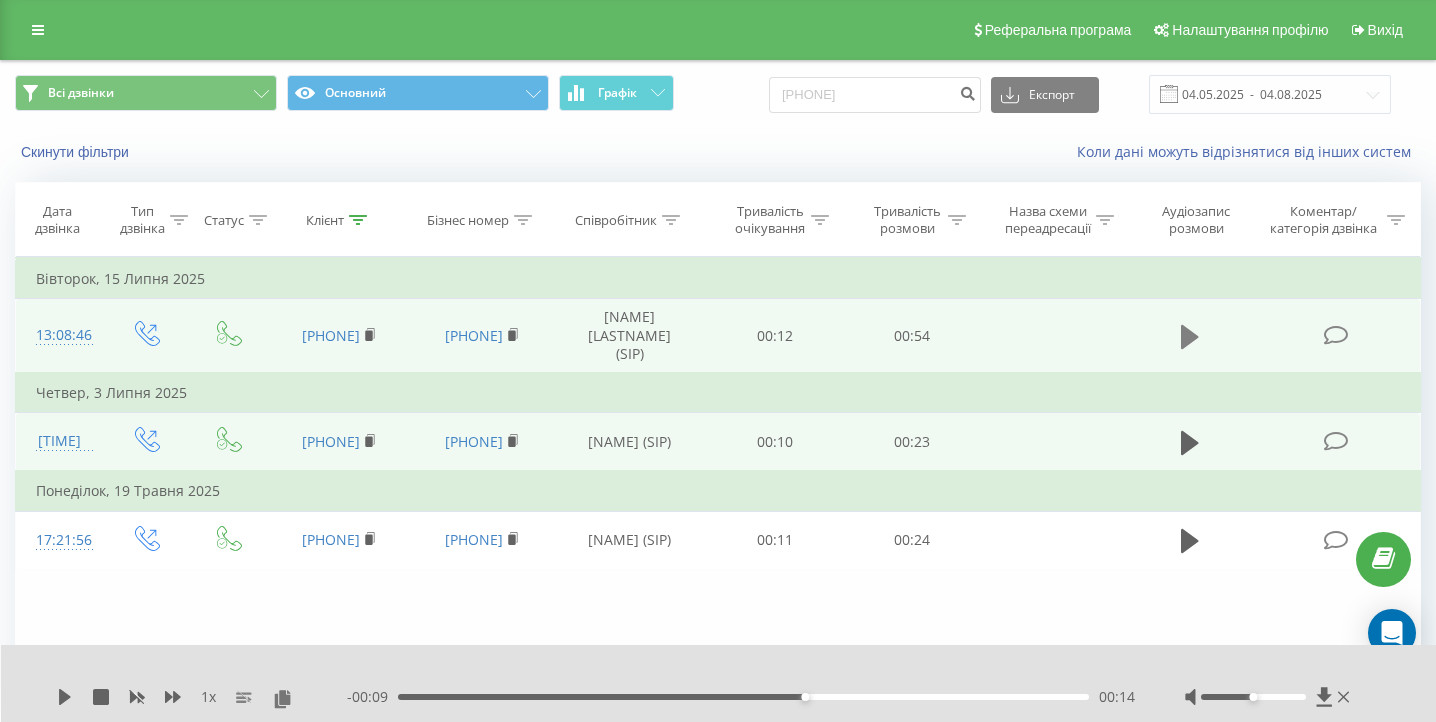 click 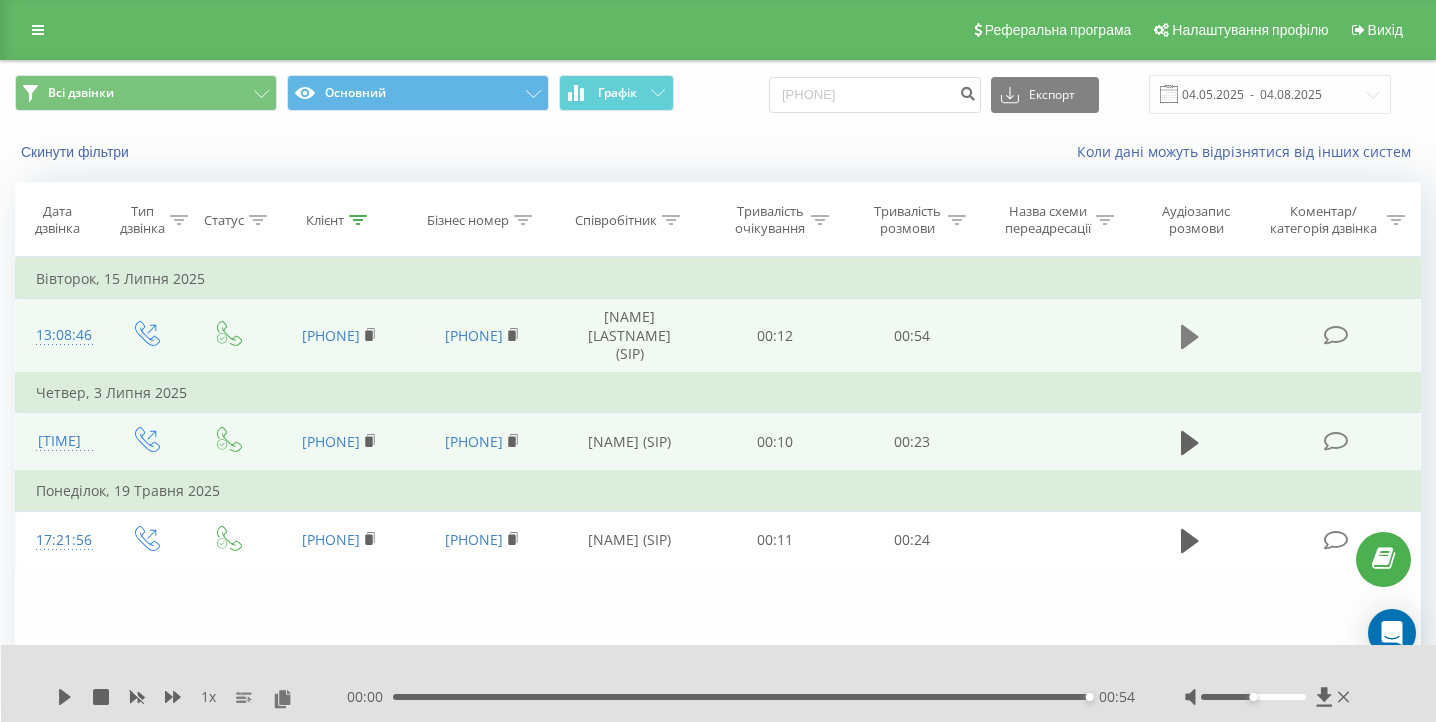 click 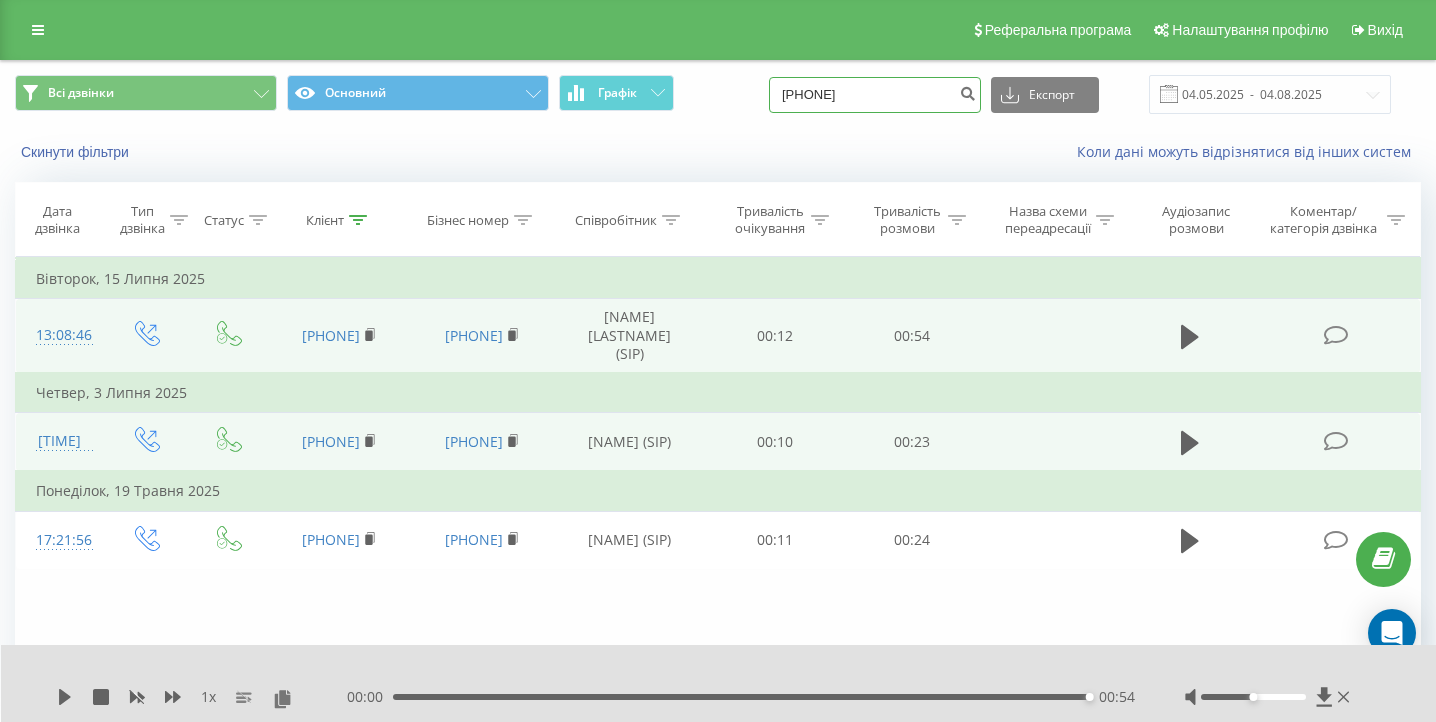 click on "0991299707" at bounding box center (875, 95) 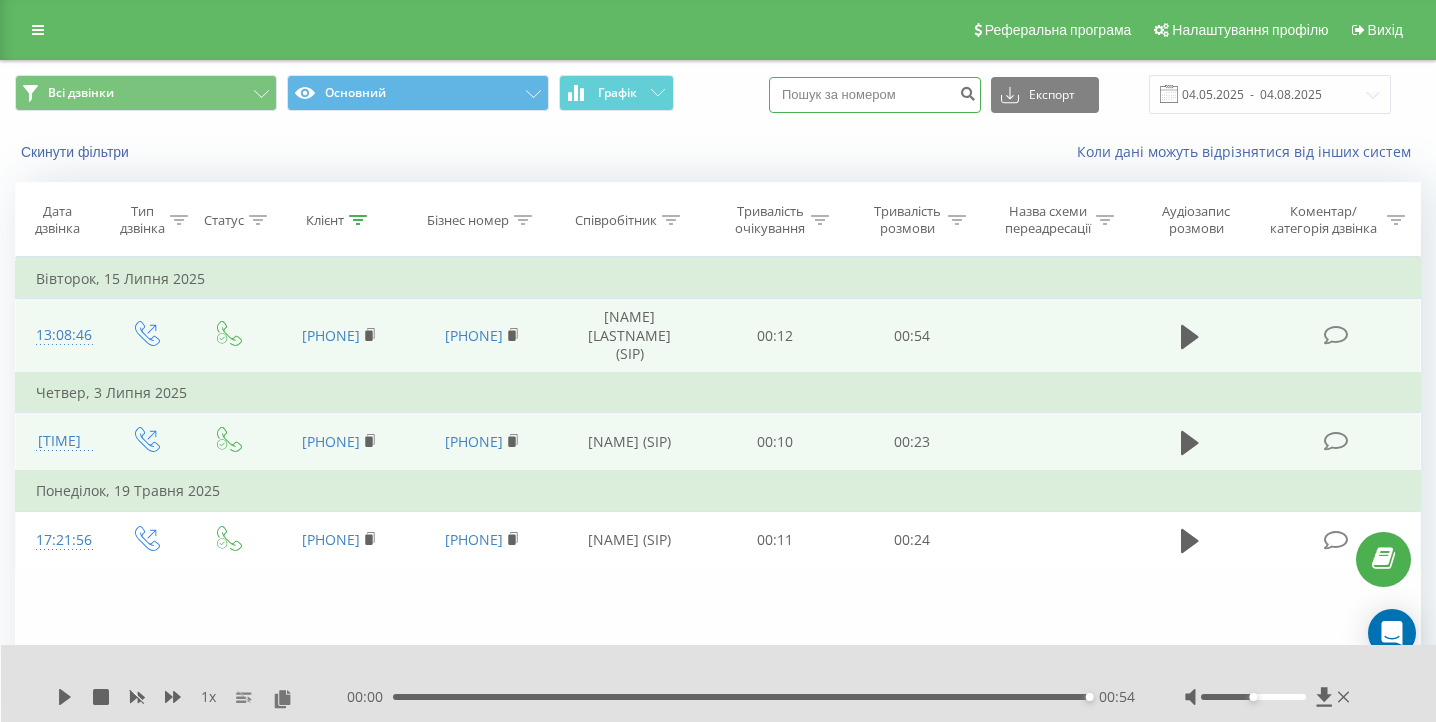 paste on "(067) 604 39 74" 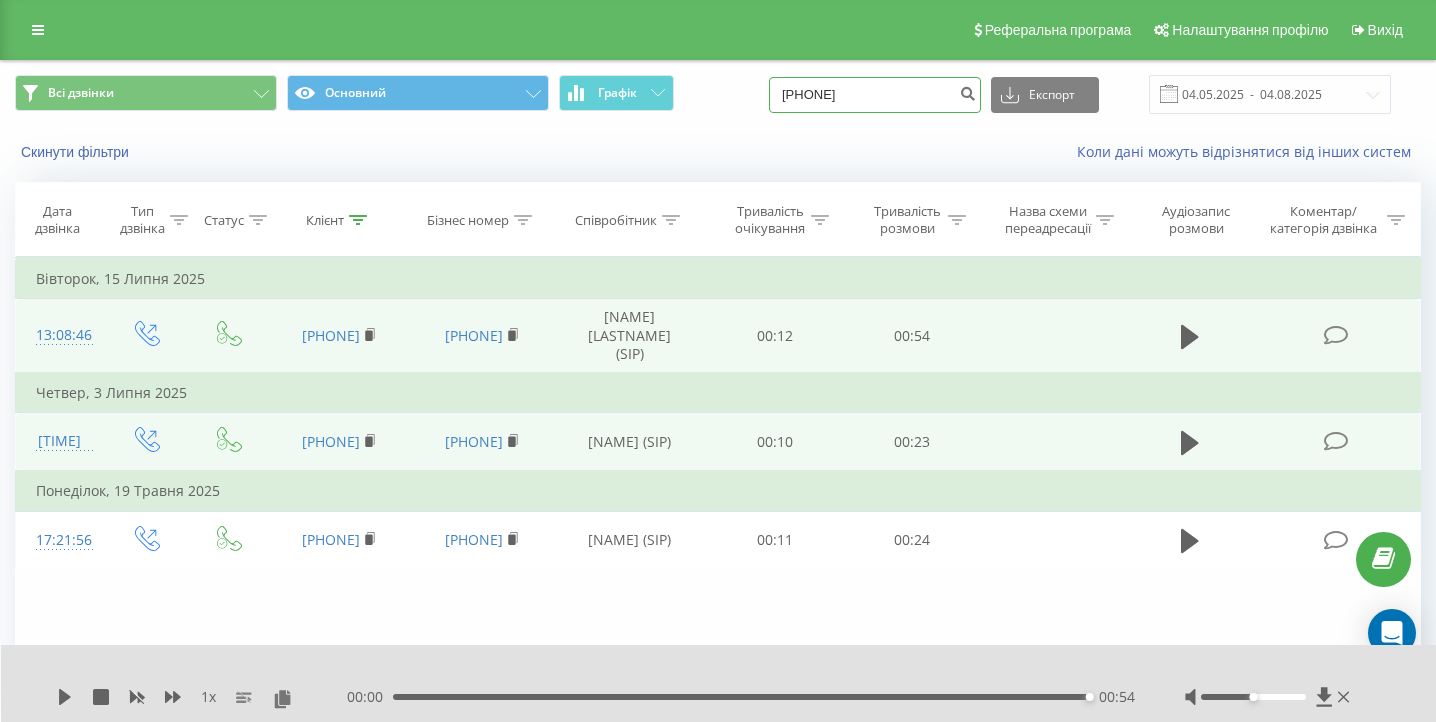 click on "(067) 604 39 74" at bounding box center (875, 95) 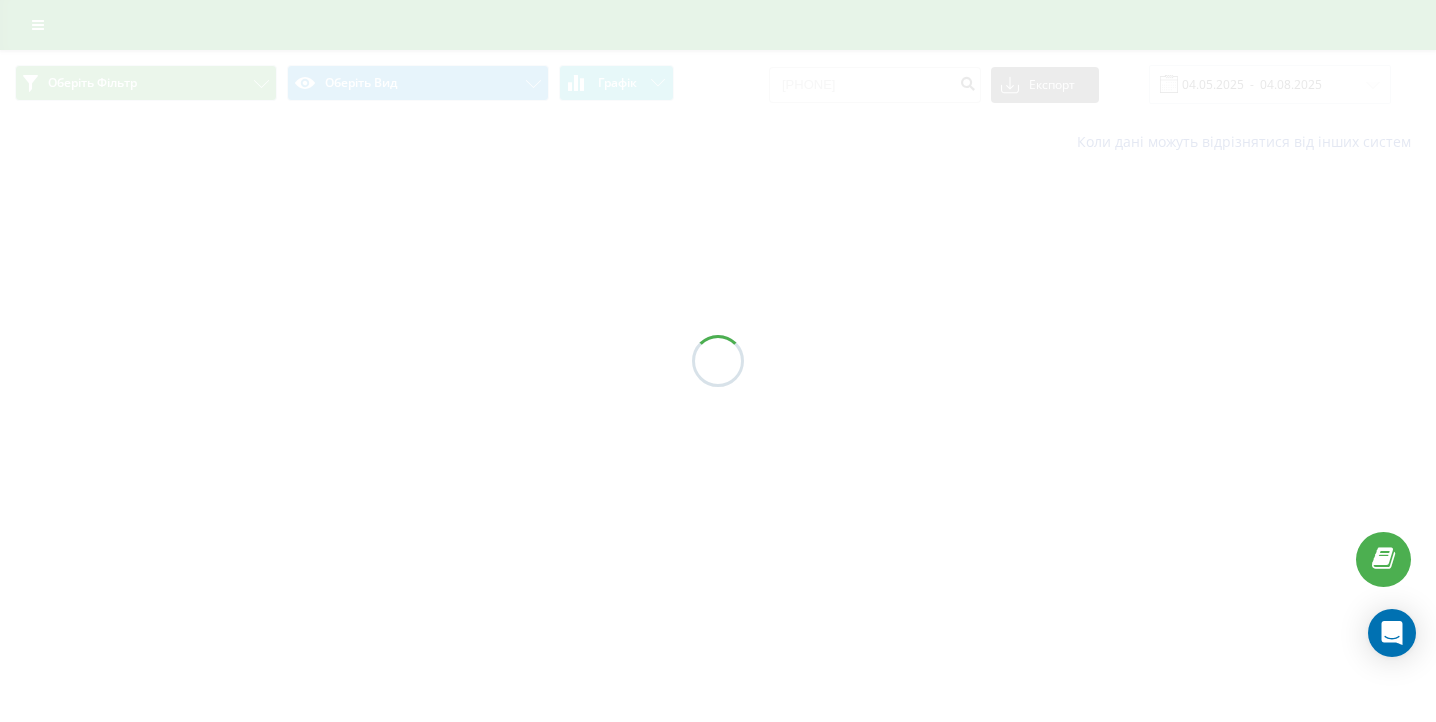 scroll, scrollTop: 0, scrollLeft: 0, axis: both 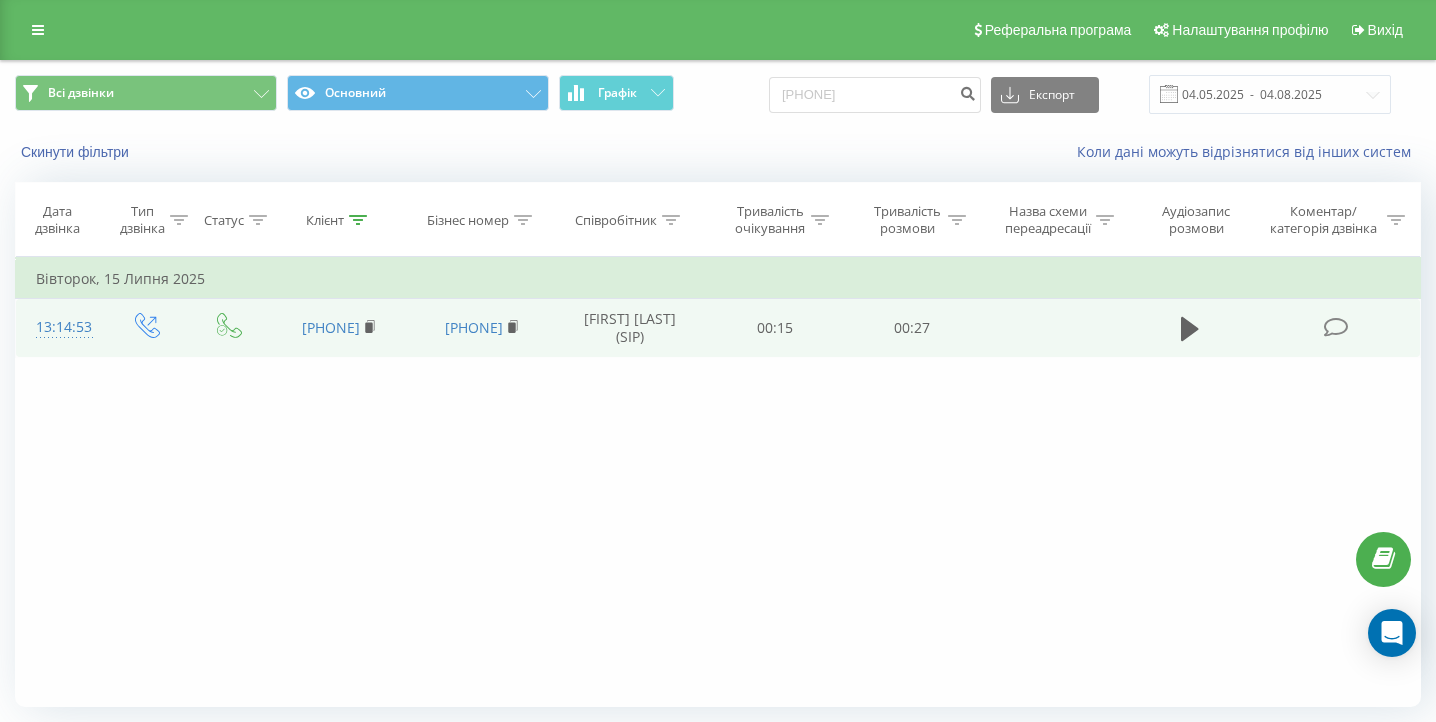 click at bounding box center [1190, 337] 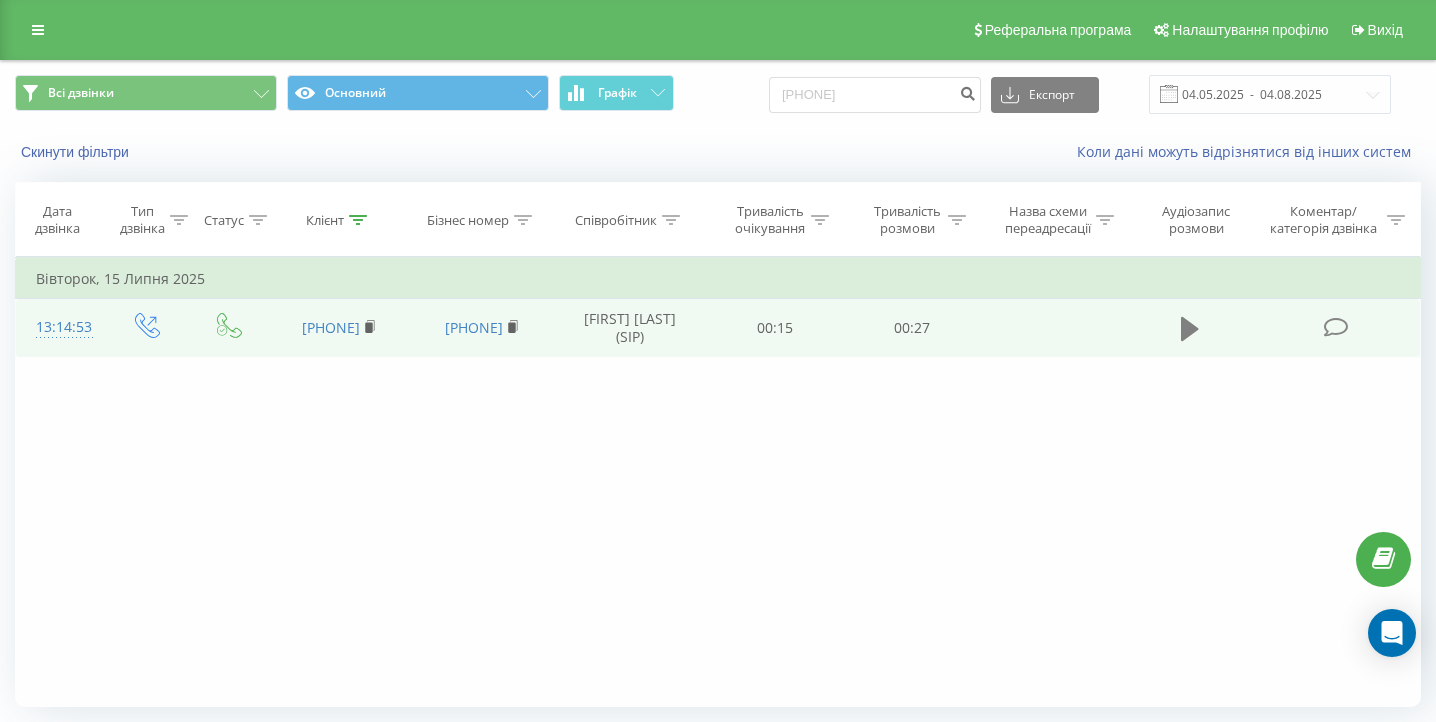 click 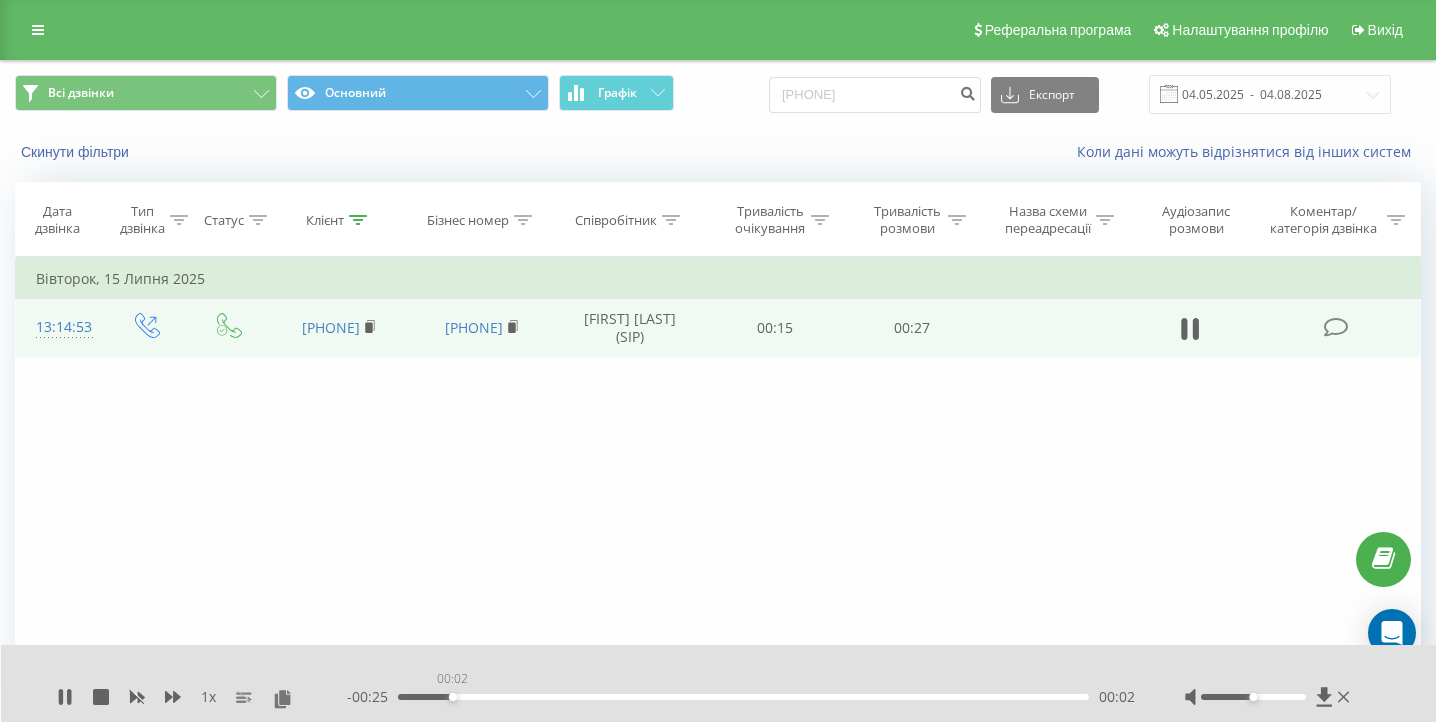 click on "00:02" at bounding box center [743, 697] 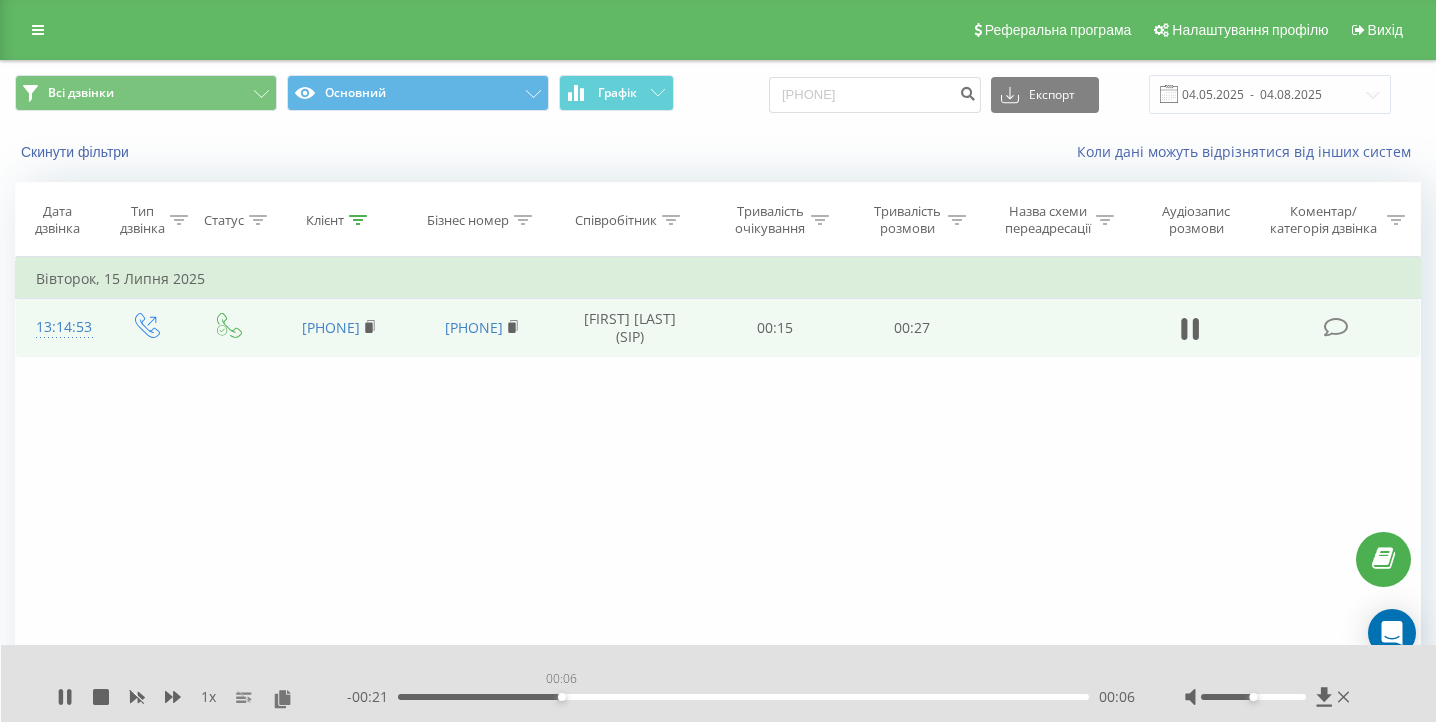 click on "00:06" at bounding box center [743, 697] 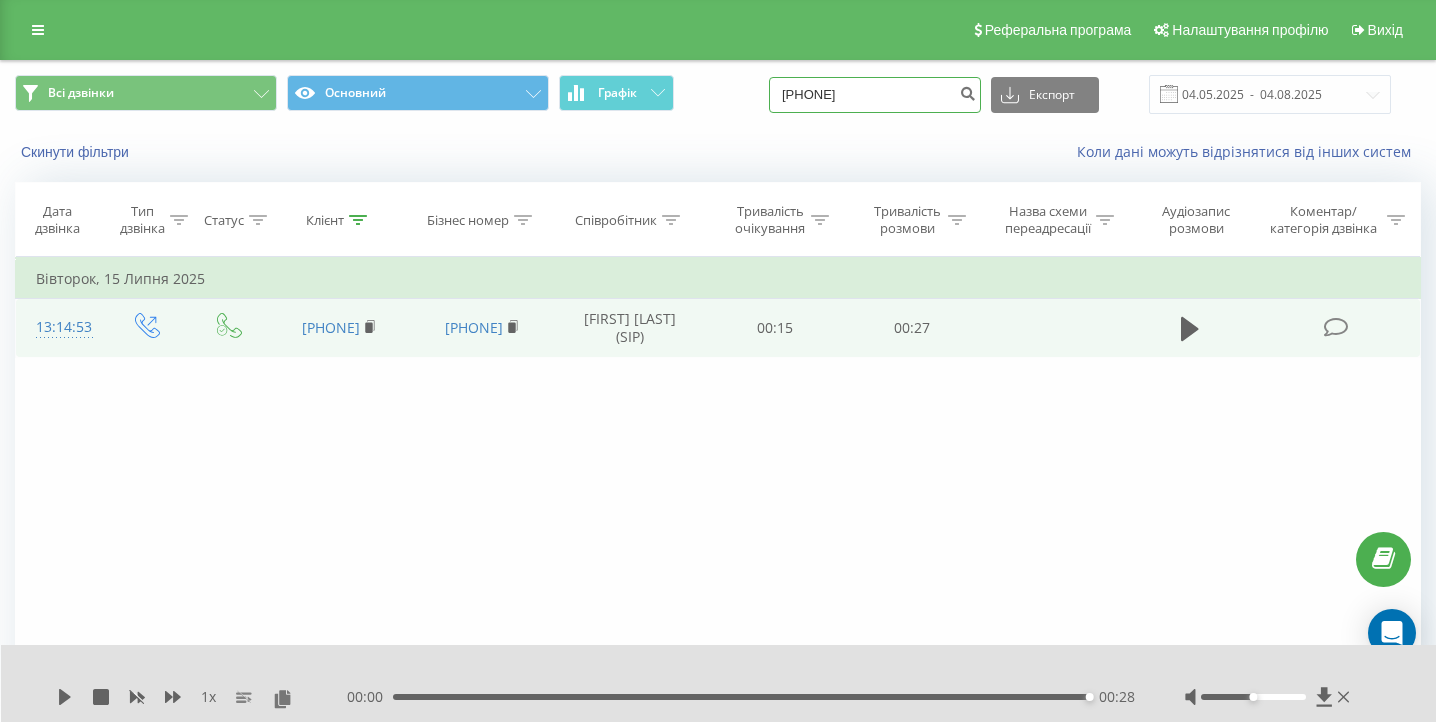 click on "0676043974" at bounding box center [875, 95] 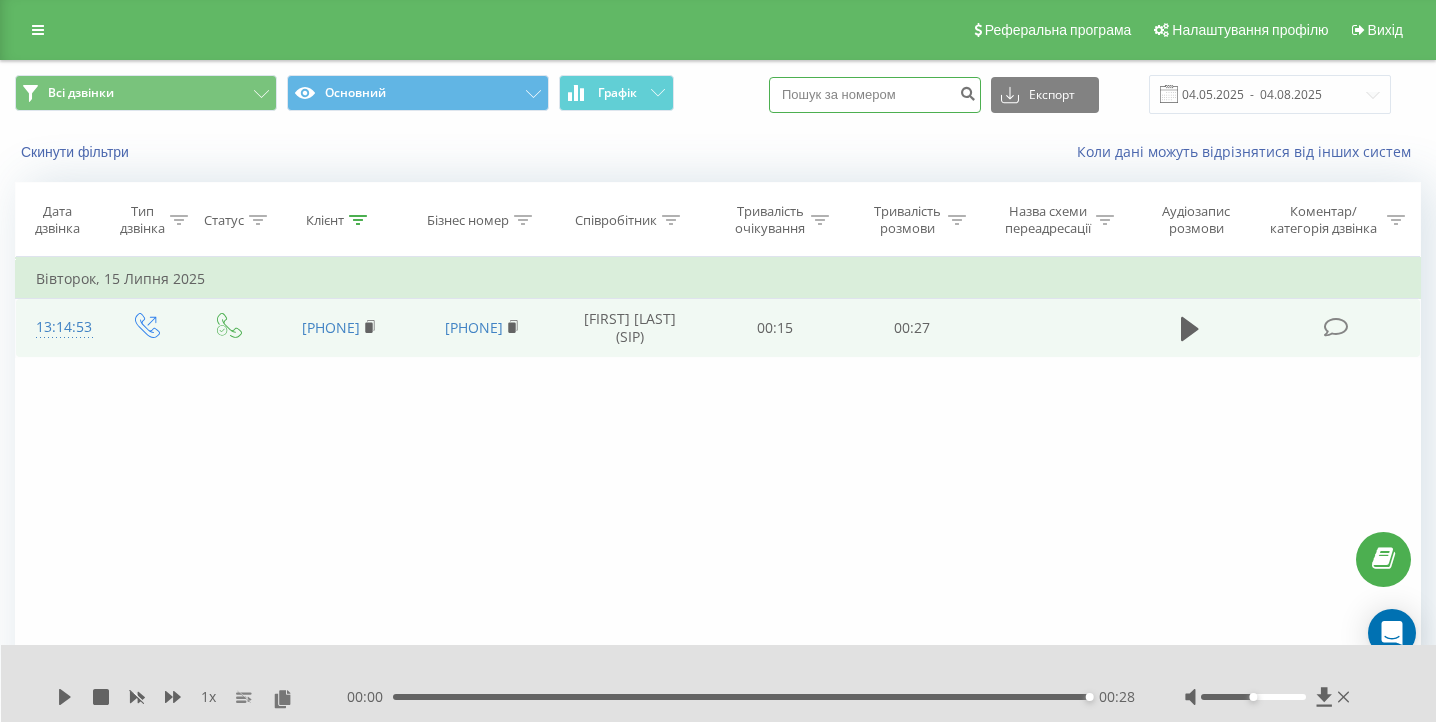 paste on "0508547238" 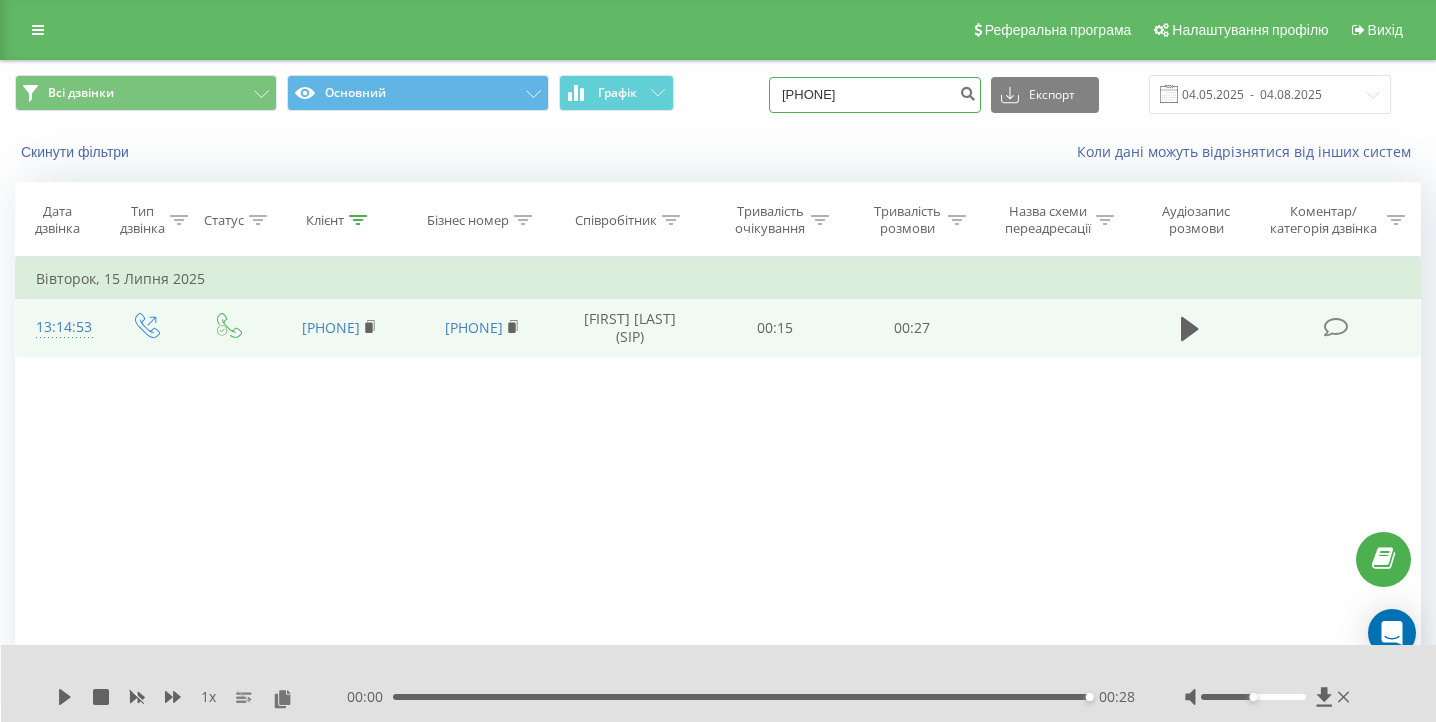 type on "0508547238" 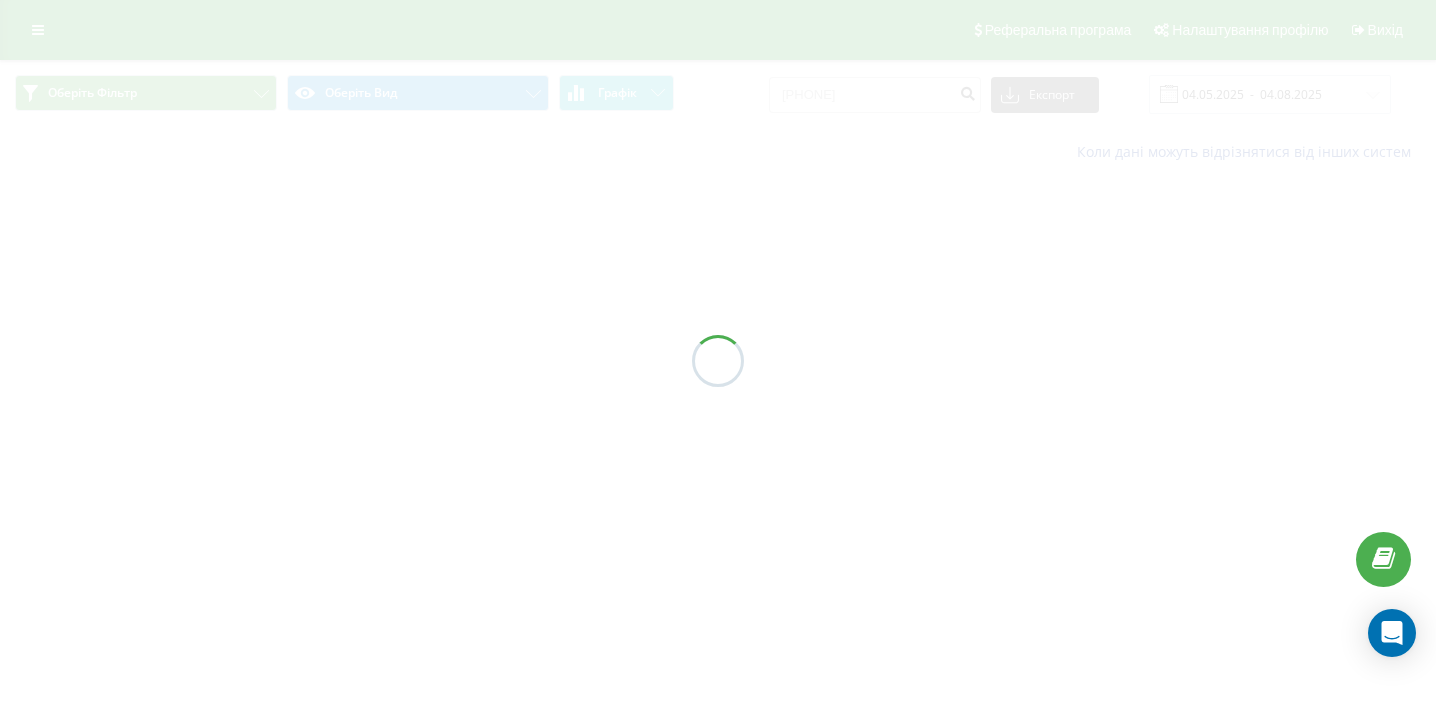 scroll, scrollTop: 0, scrollLeft: 0, axis: both 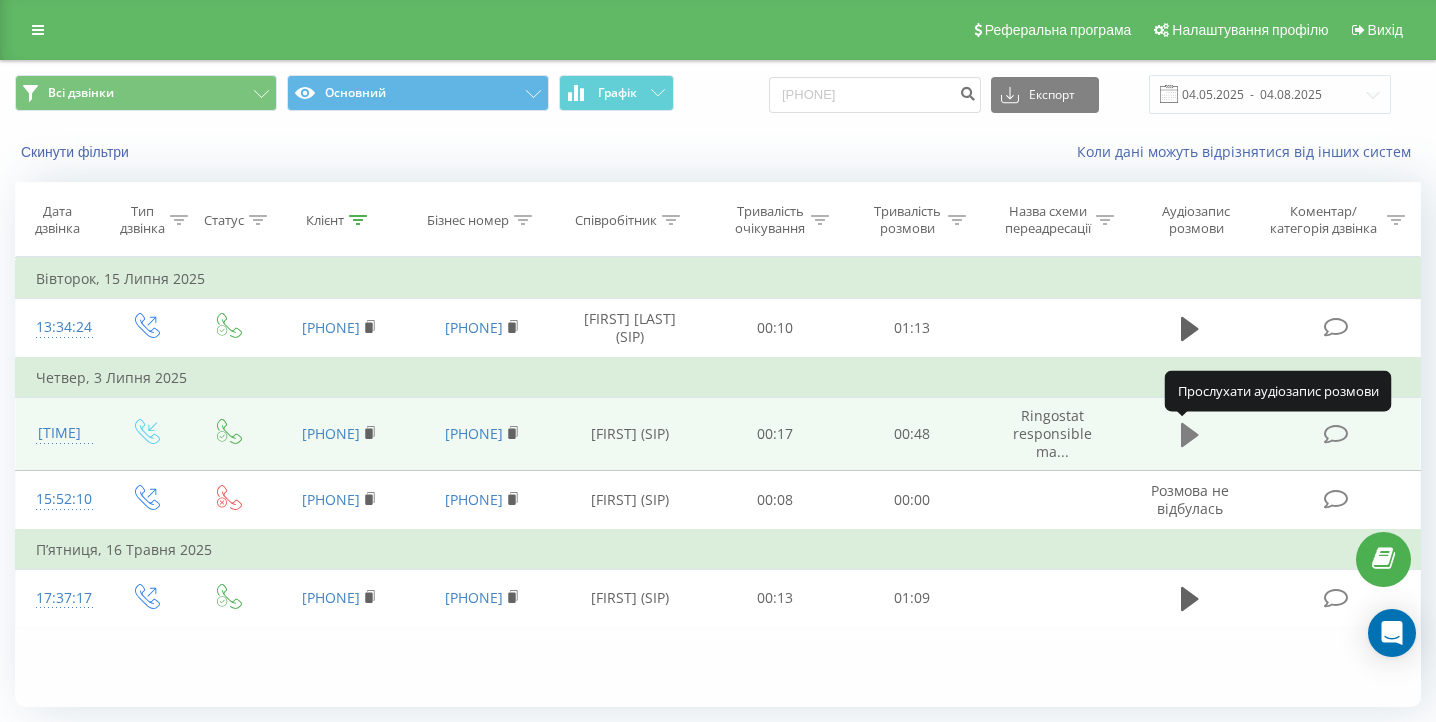 click 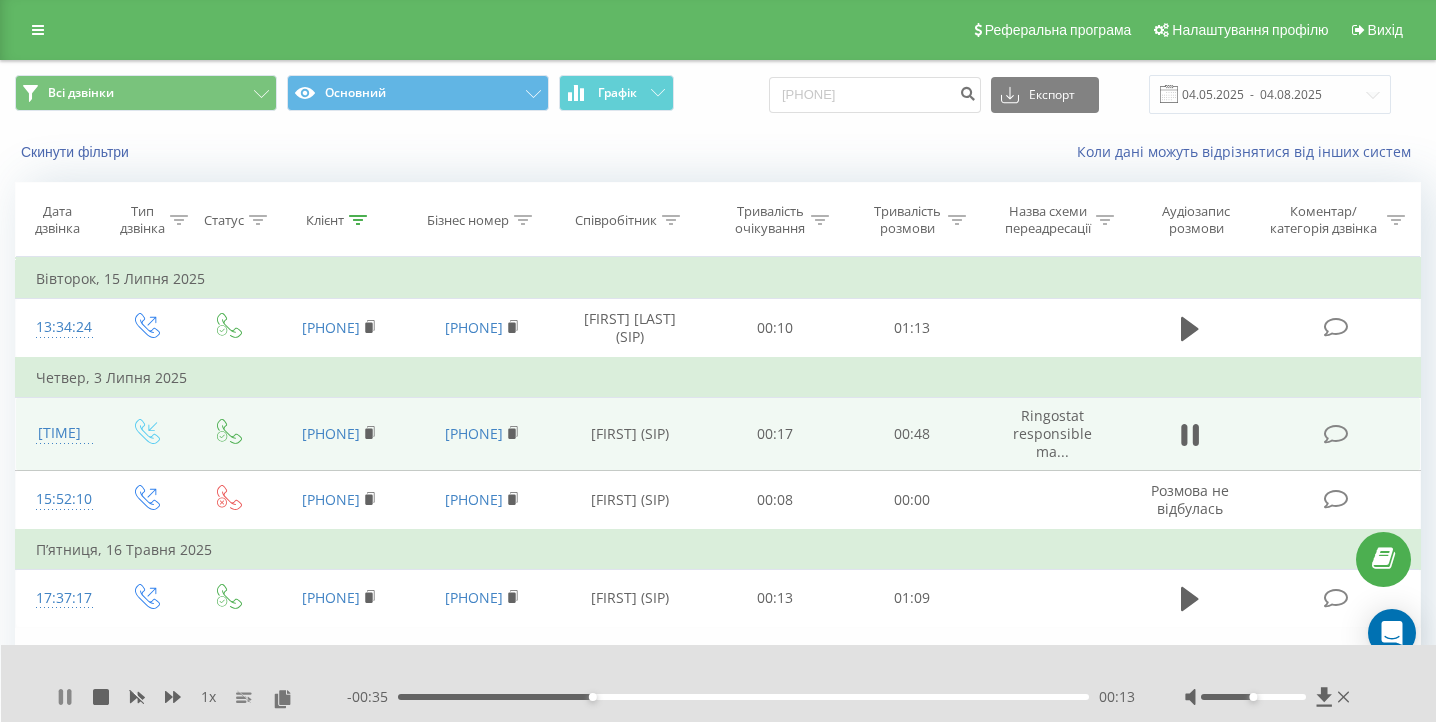 click 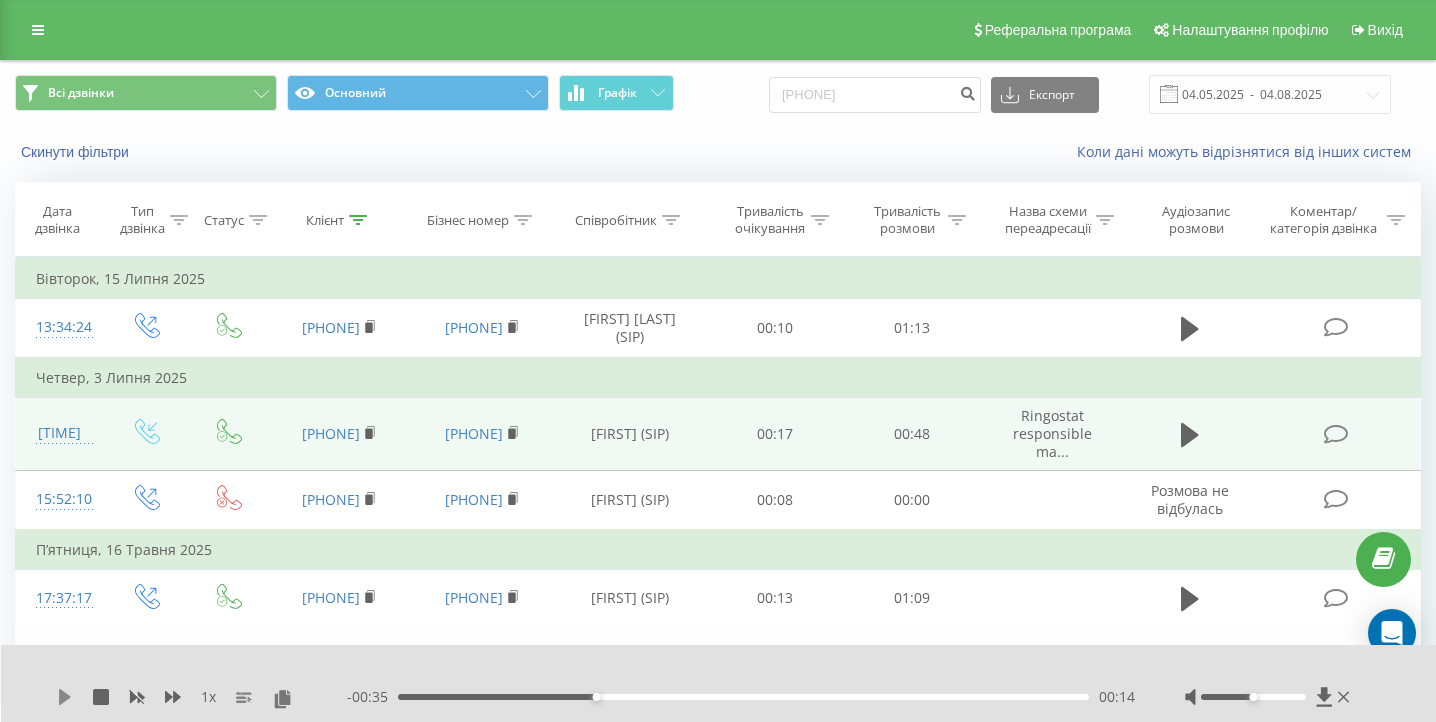 click 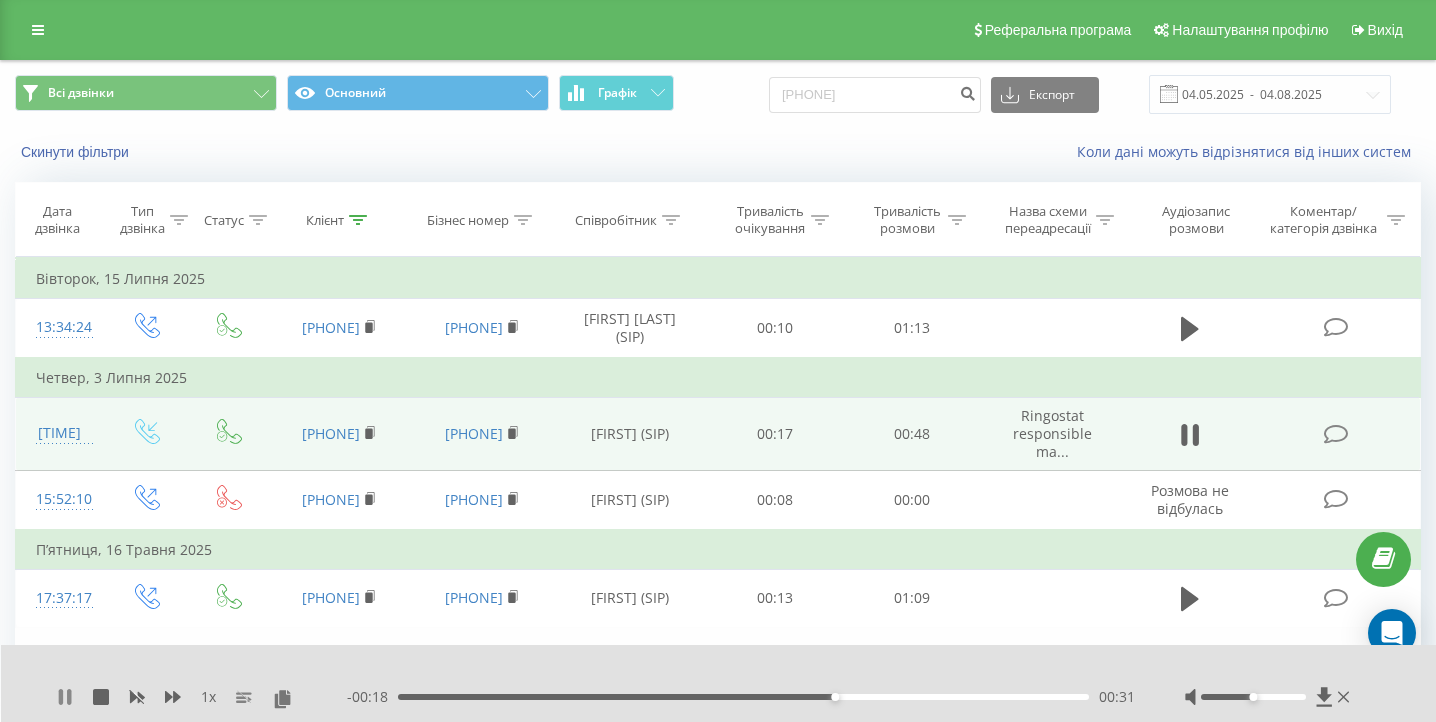 click 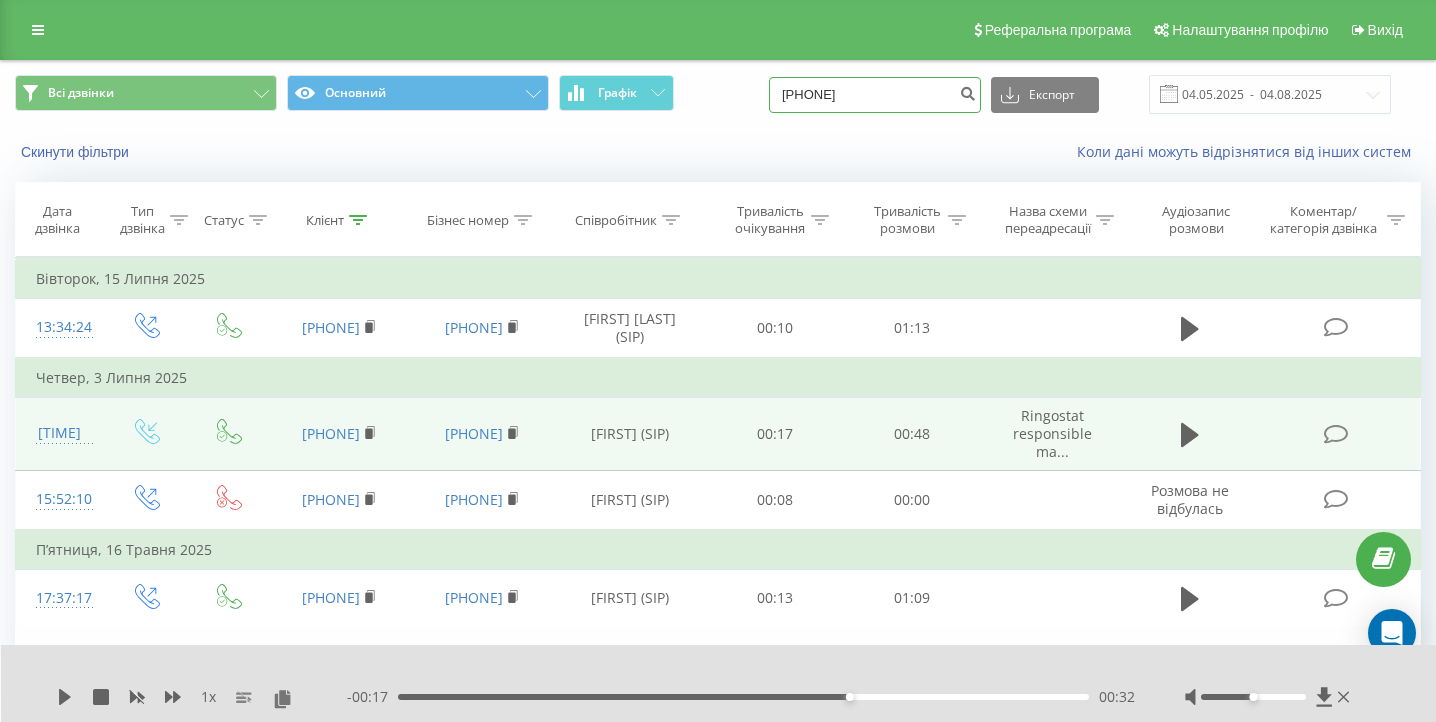 click on "0508547238" at bounding box center [875, 95] 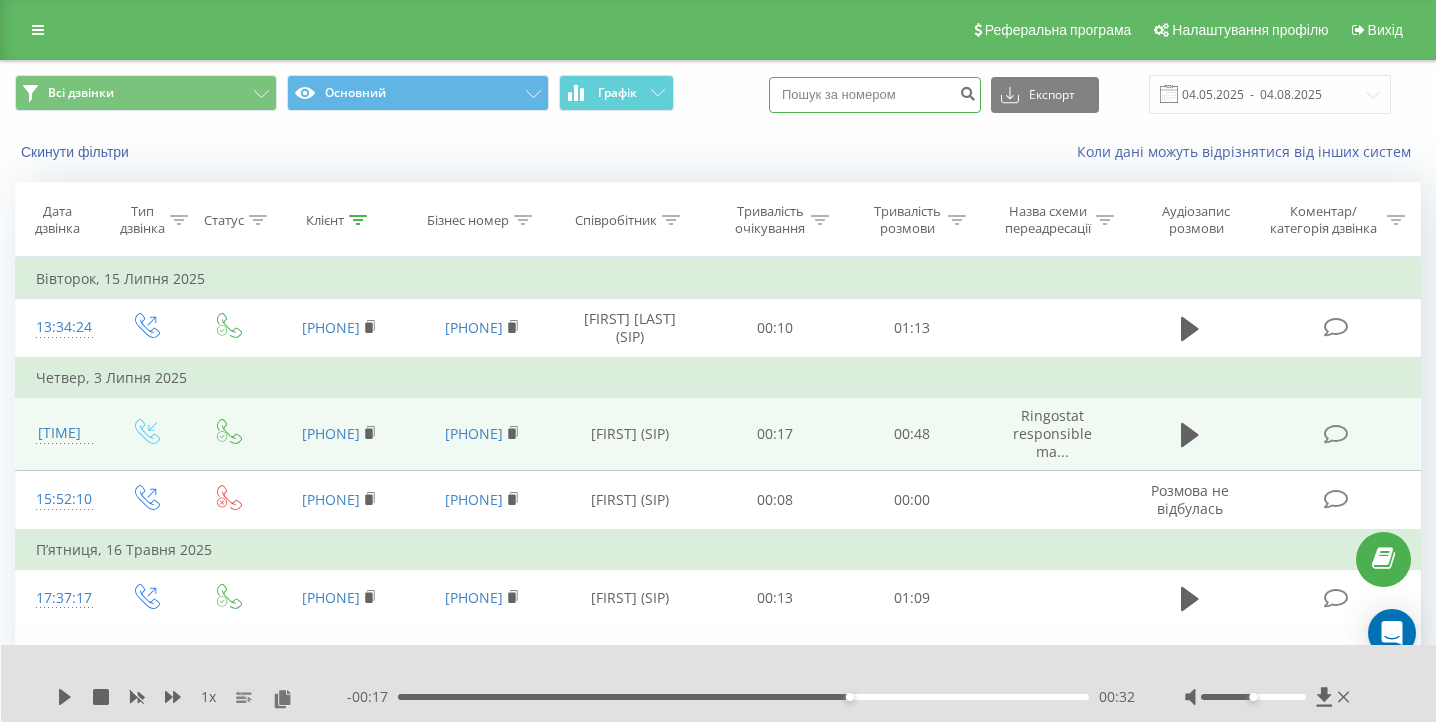 paste on "[PHONE]" 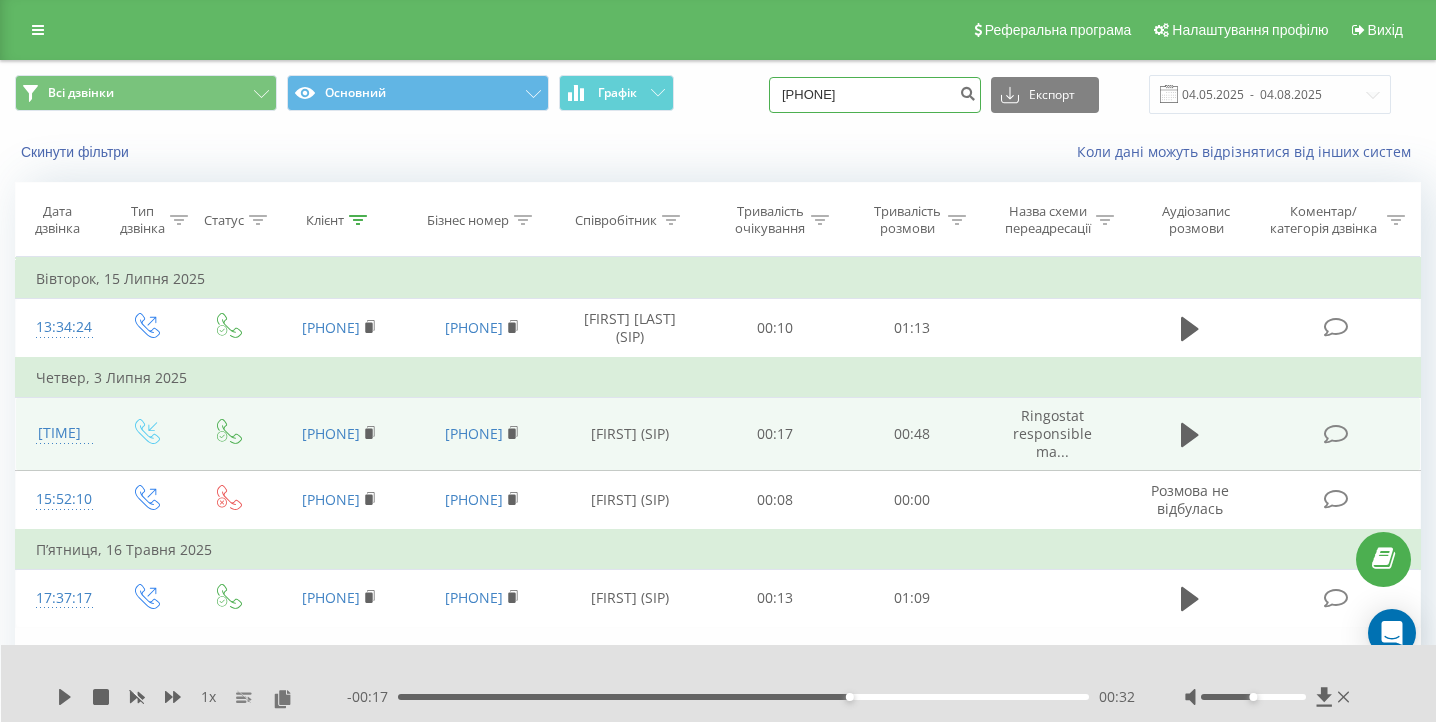 type on "0973861908" 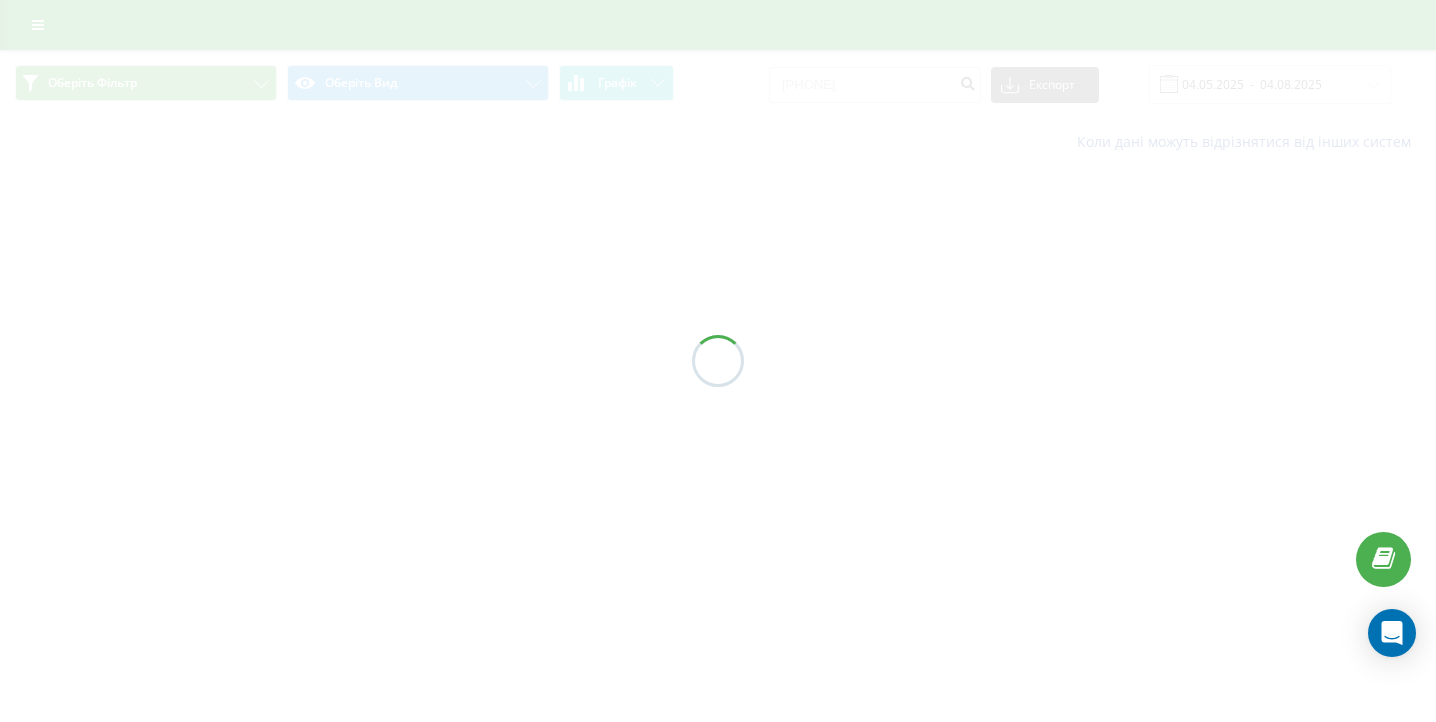 scroll, scrollTop: 0, scrollLeft: 0, axis: both 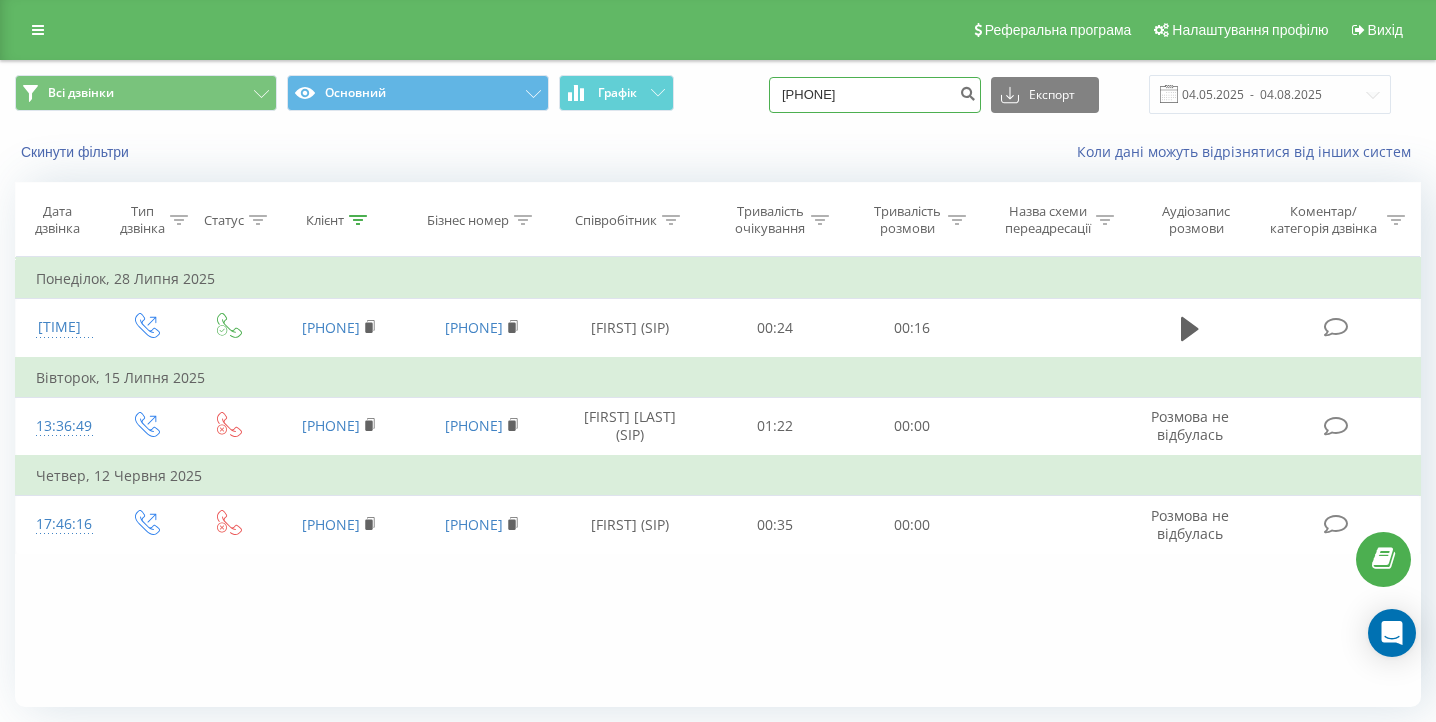 click on "[PHONE]" at bounding box center (875, 95) 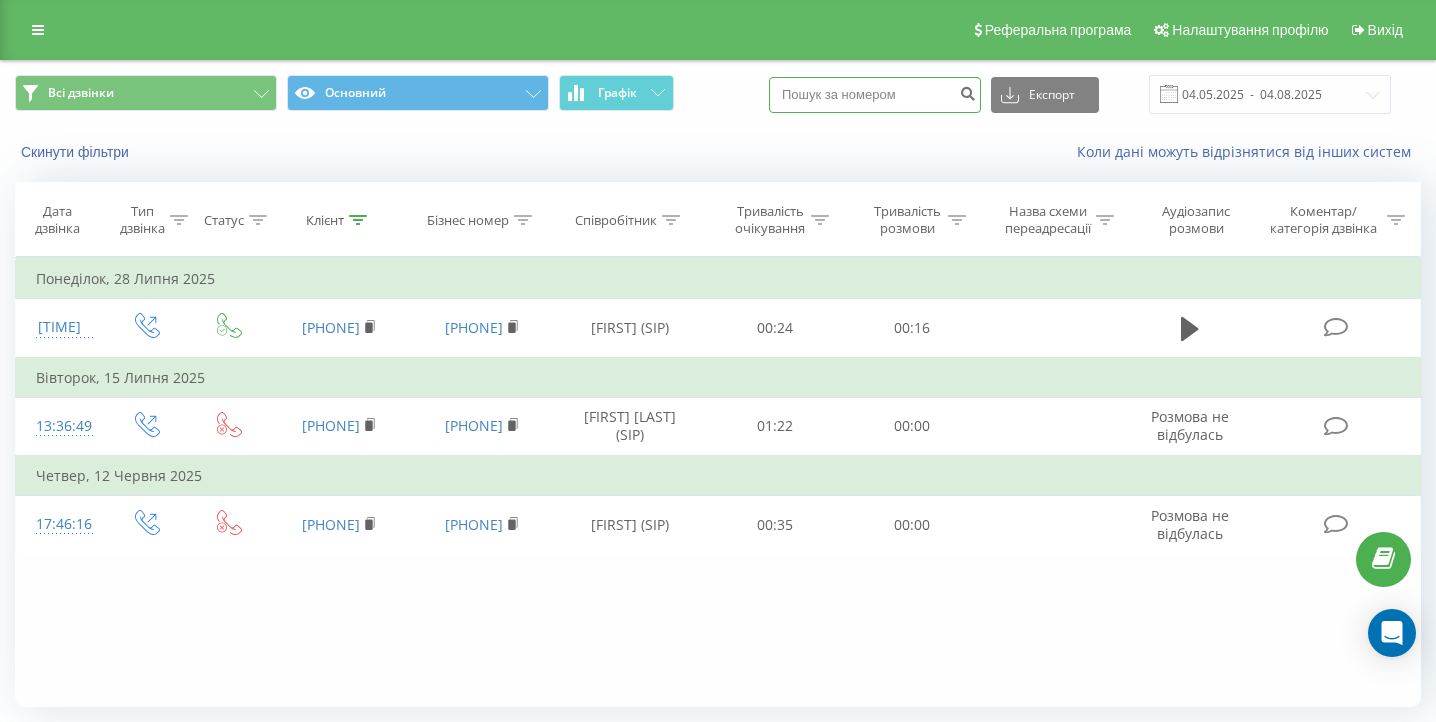 type 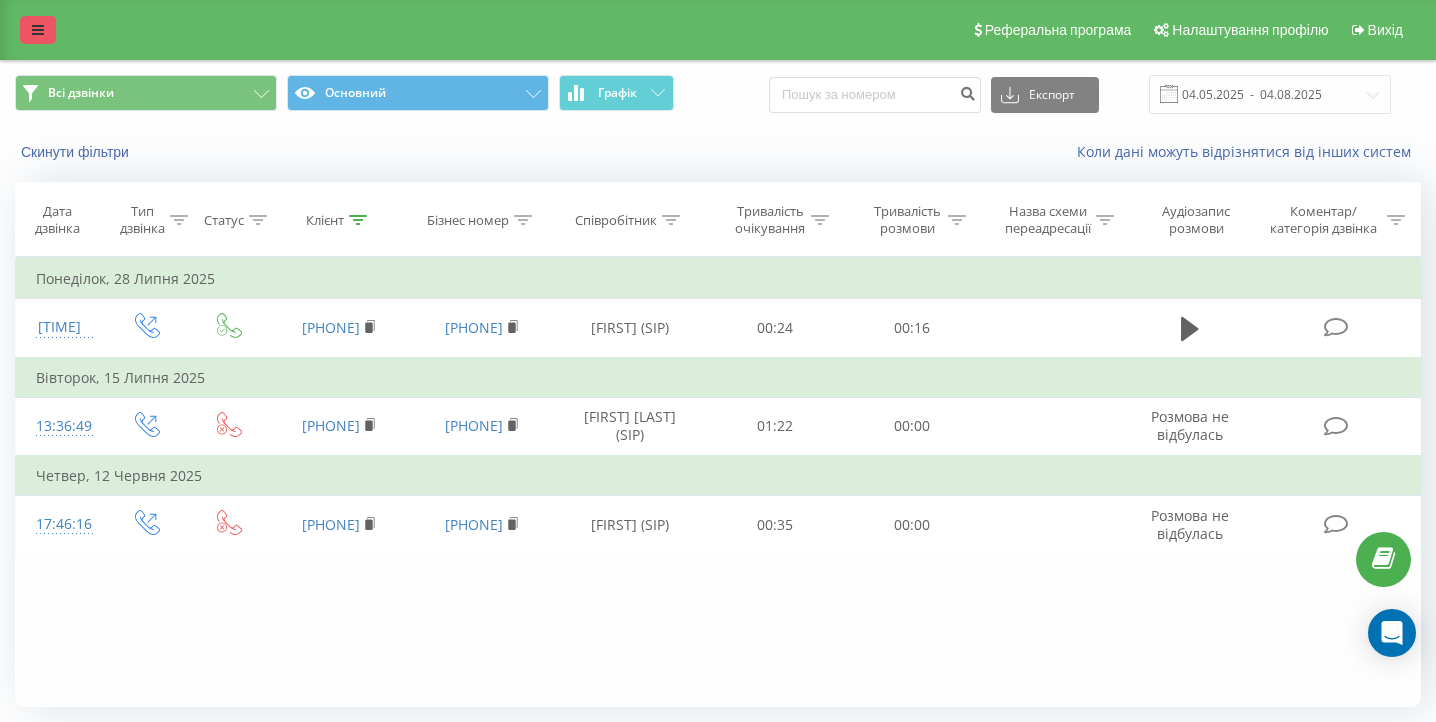 click at bounding box center [38, 30] 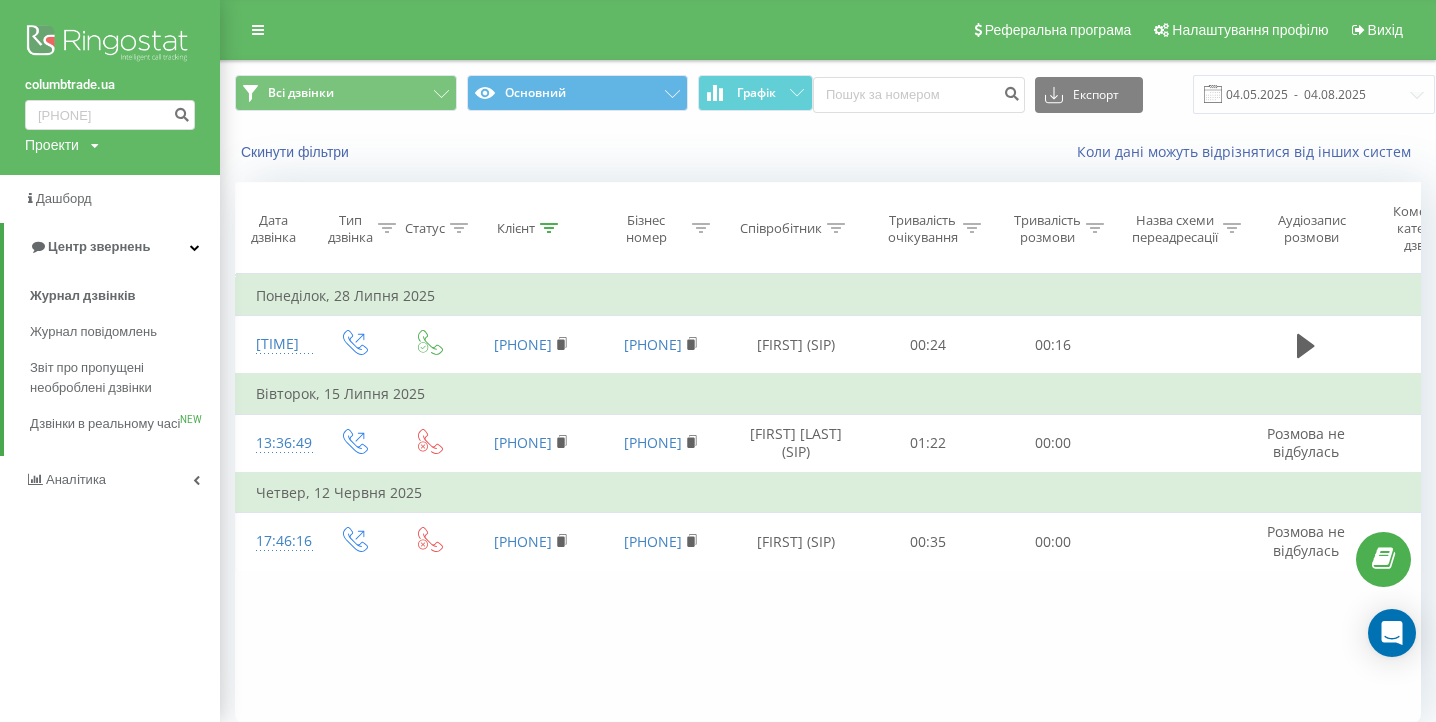 click on "[DOMAIN] [PHONE] Проекти [DOMAIN] Дашборд Центр звернень Журнал дзвінків Журнал повідомлень Звіт про пропущені необроблені дзвінки Дзвінки в реальному часі NEW Аналiтика" at bounding box center [110, 361] 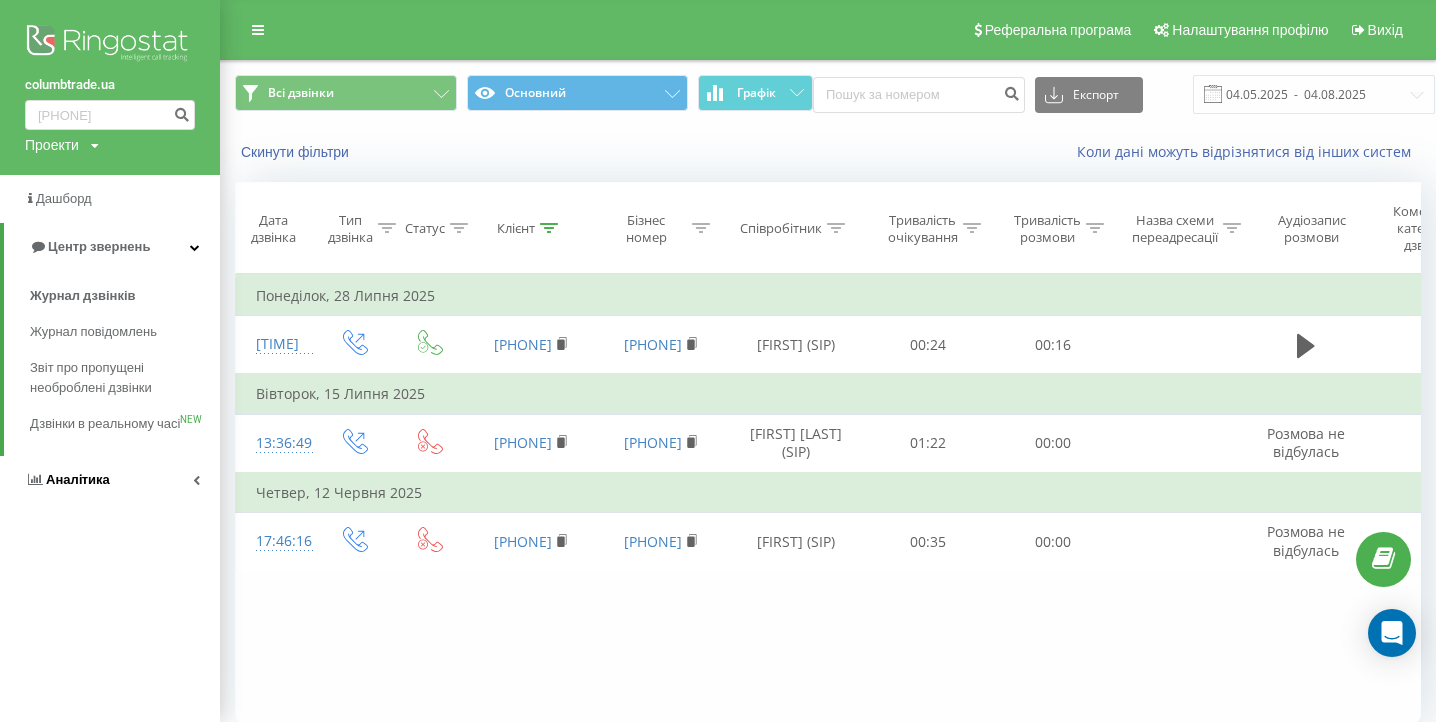 click on "Аналiтика" at bounding box center (110, 480) 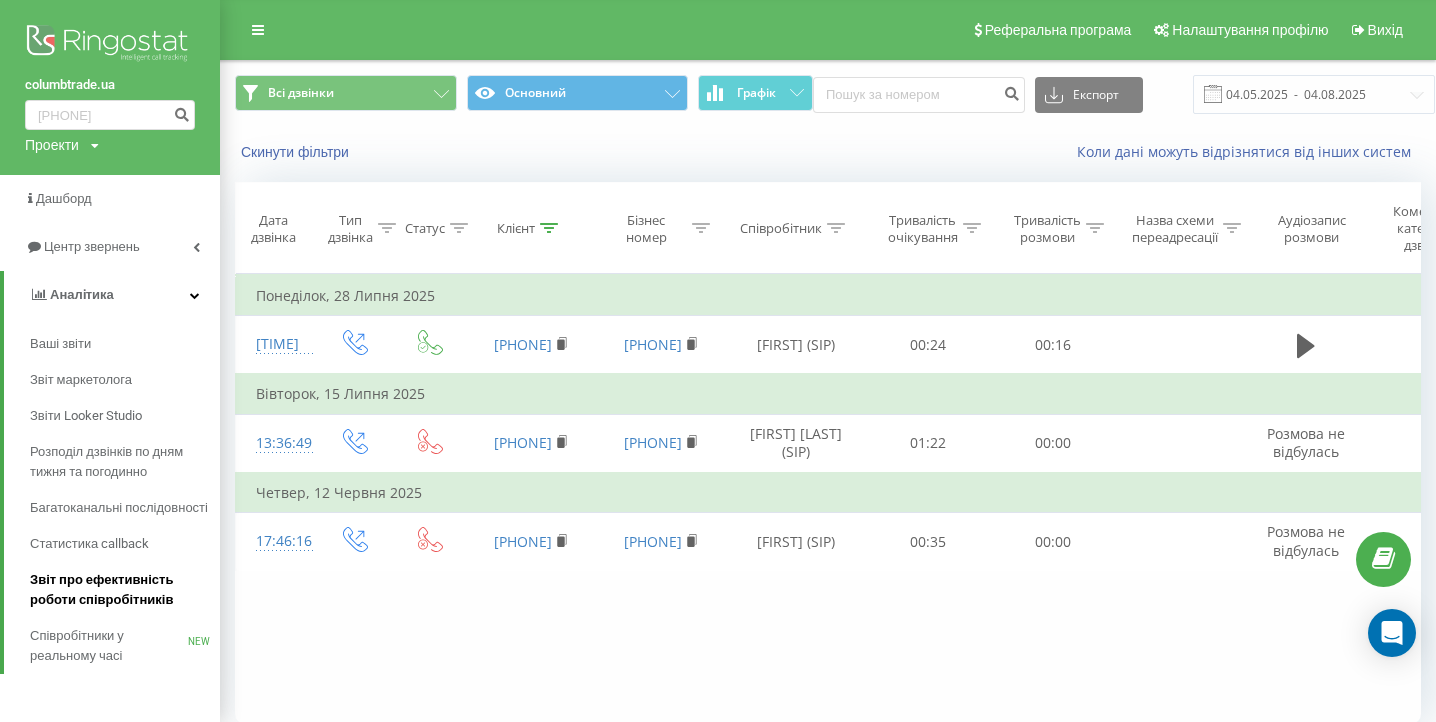 click on "Звіт про ефективність роботи співробітників" at bounding box center (120, 590) 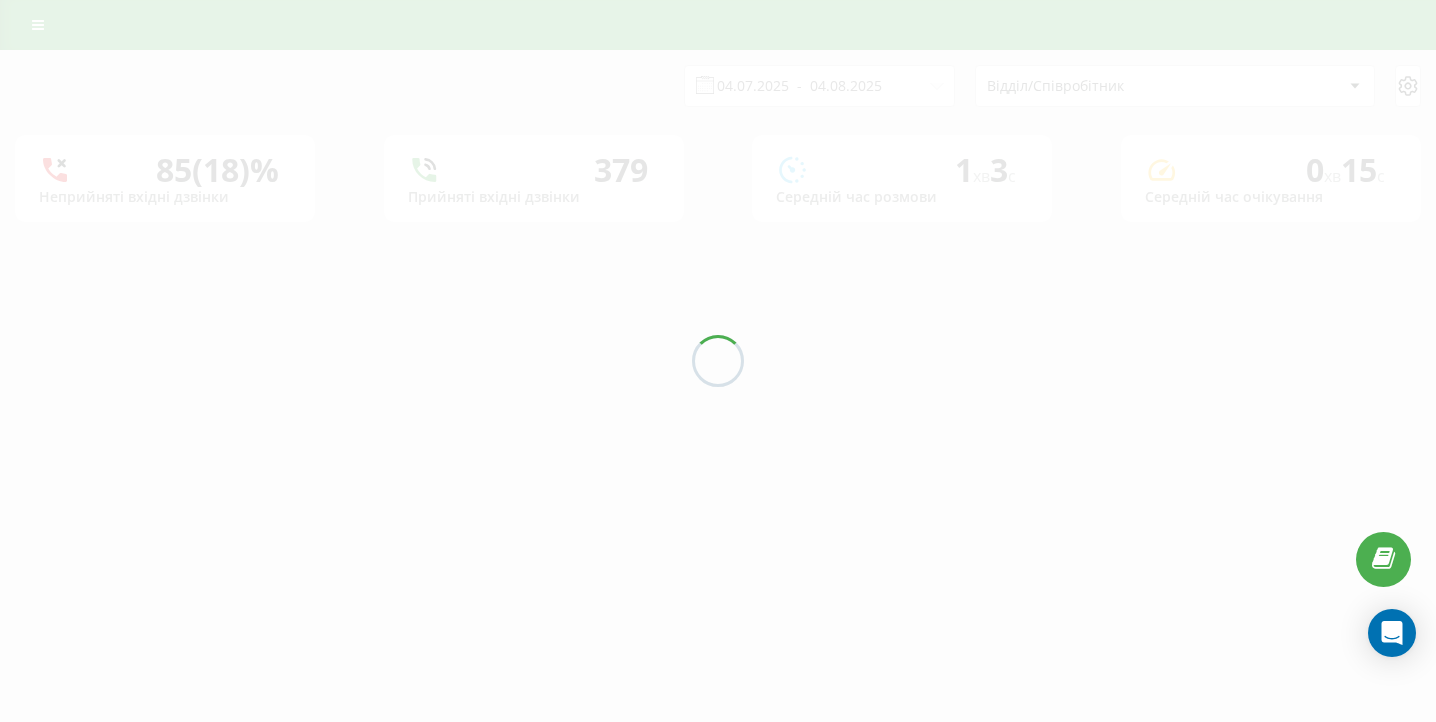 scroll, scrollTop: 0, scrollLeft: 0, axis: both 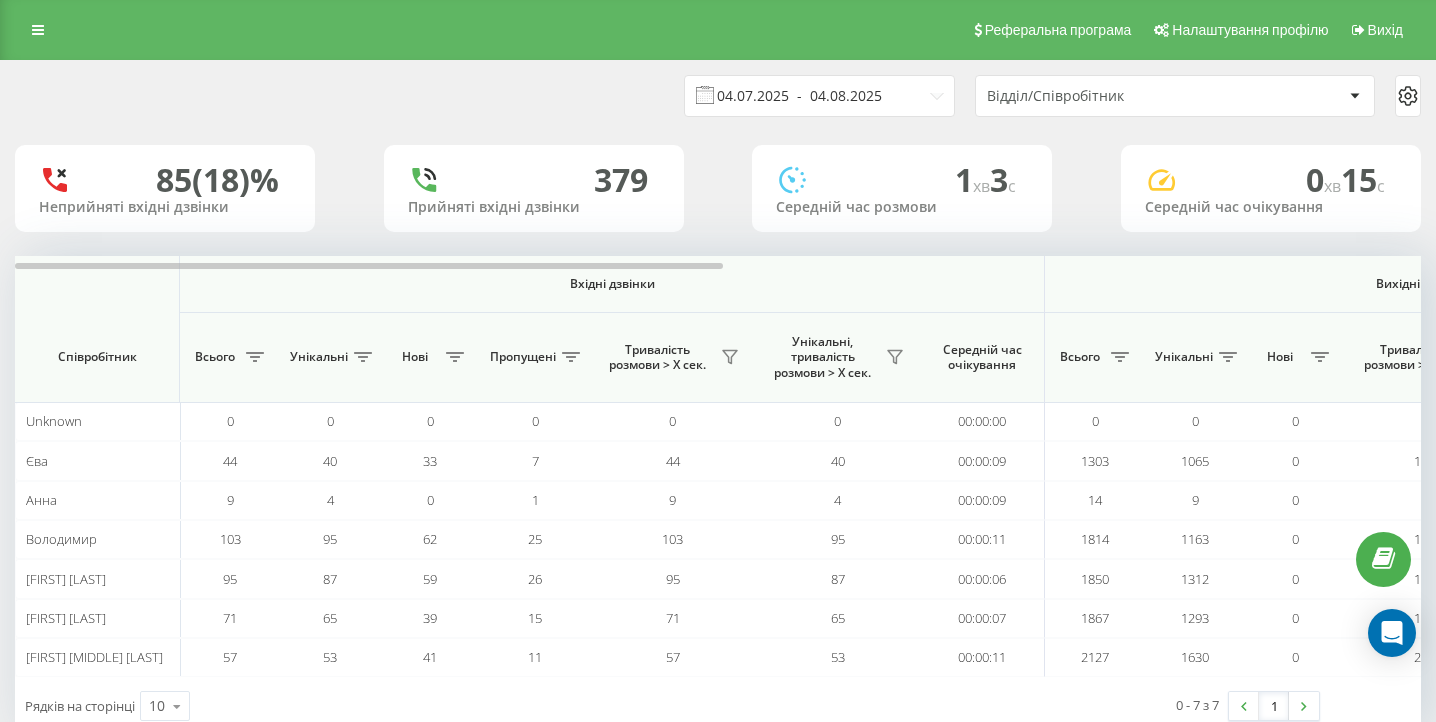 click on "04.07.2025  -  04.08.2025" at bounding box center [819, 96] 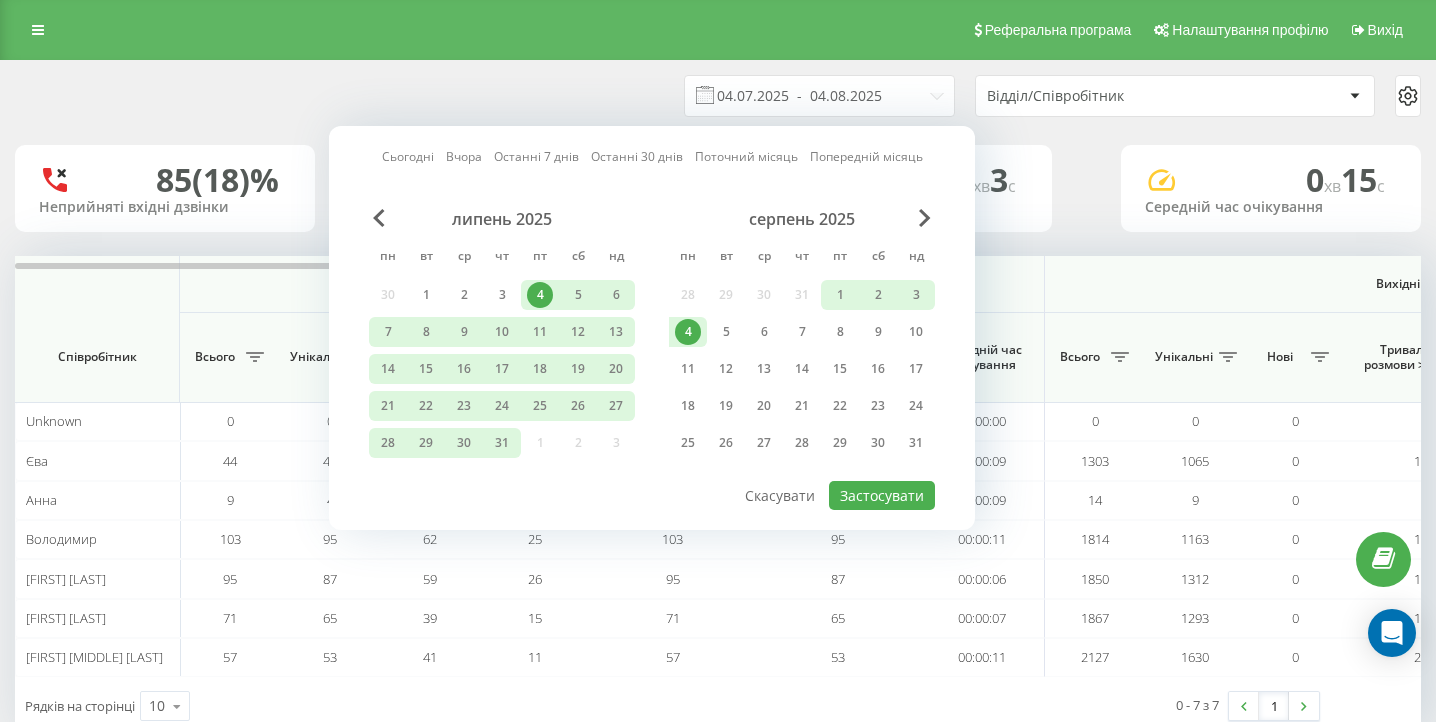 click on "4" at bounding box center [688, 332] 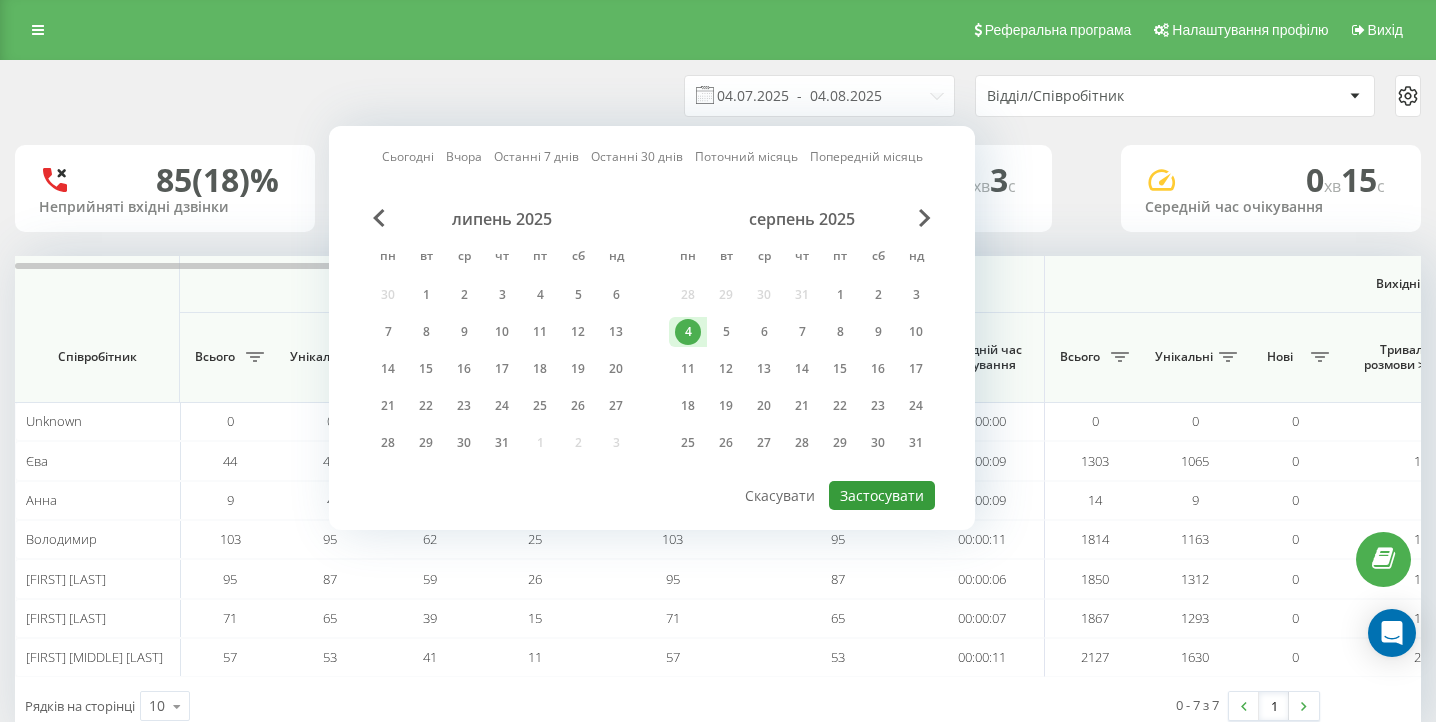 click on "Застосувати" at bounding box center [882, 495] 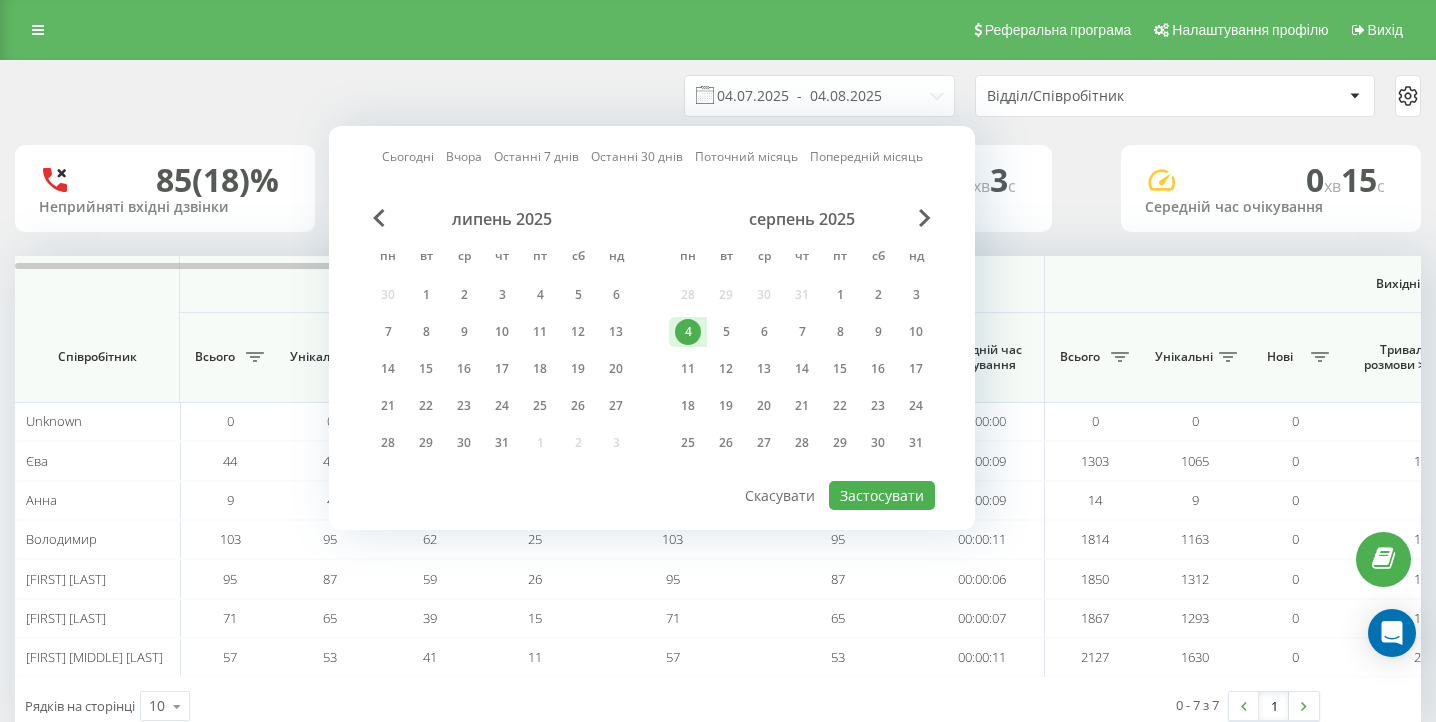 type on "04.08.2025  -  04.08.2025" 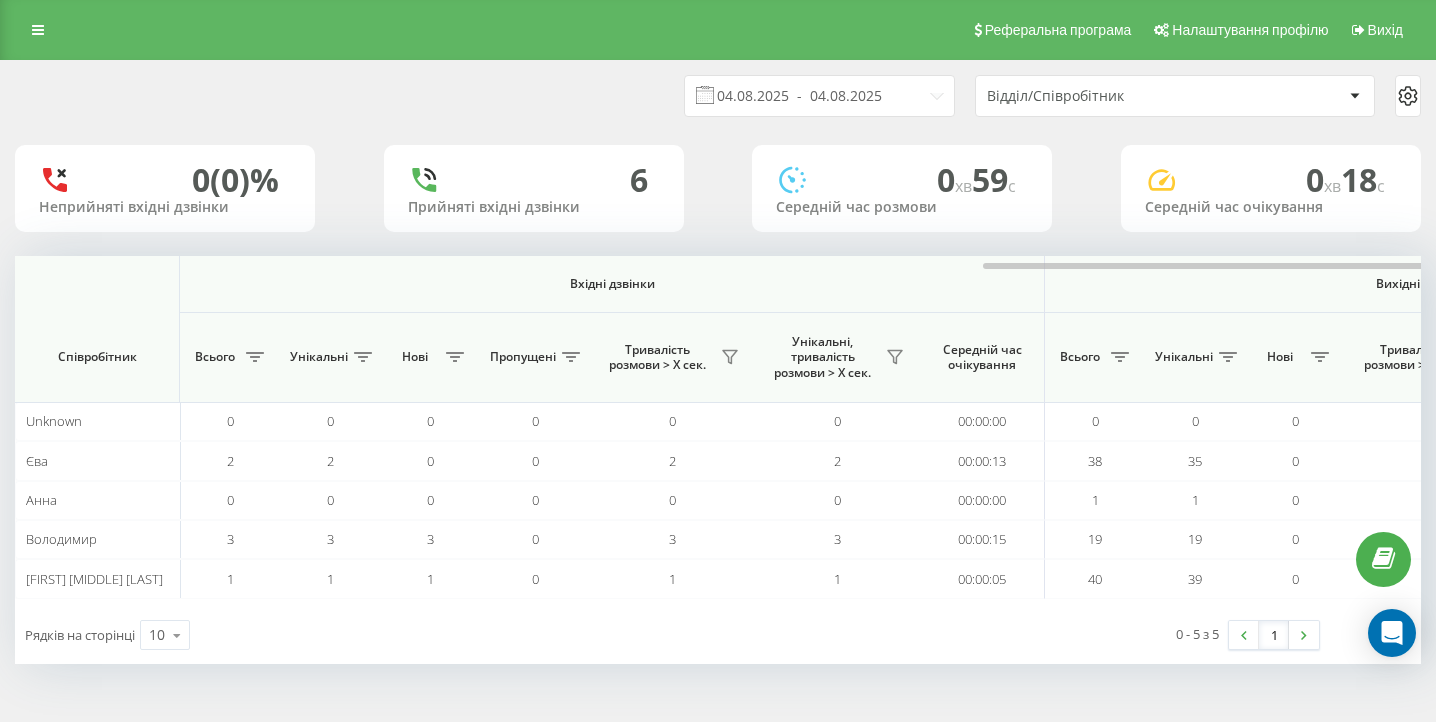 scroll, scrollTop: 0, scrollLeft: 1384, axis: horizontal 